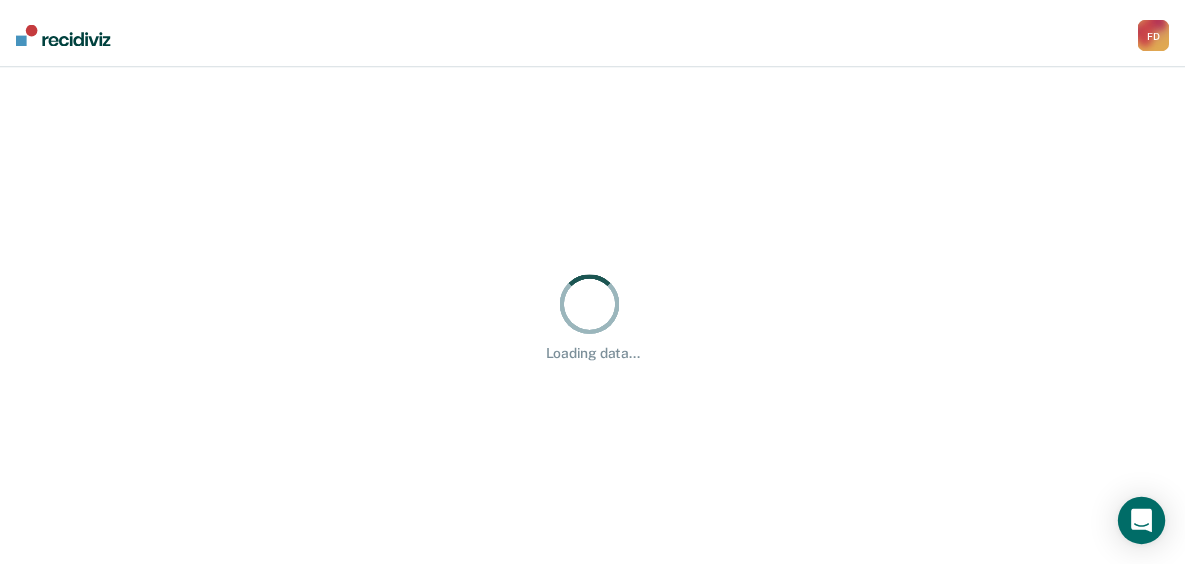 scroll, scrollTop: 0, scrollLeft: 0, axis: both 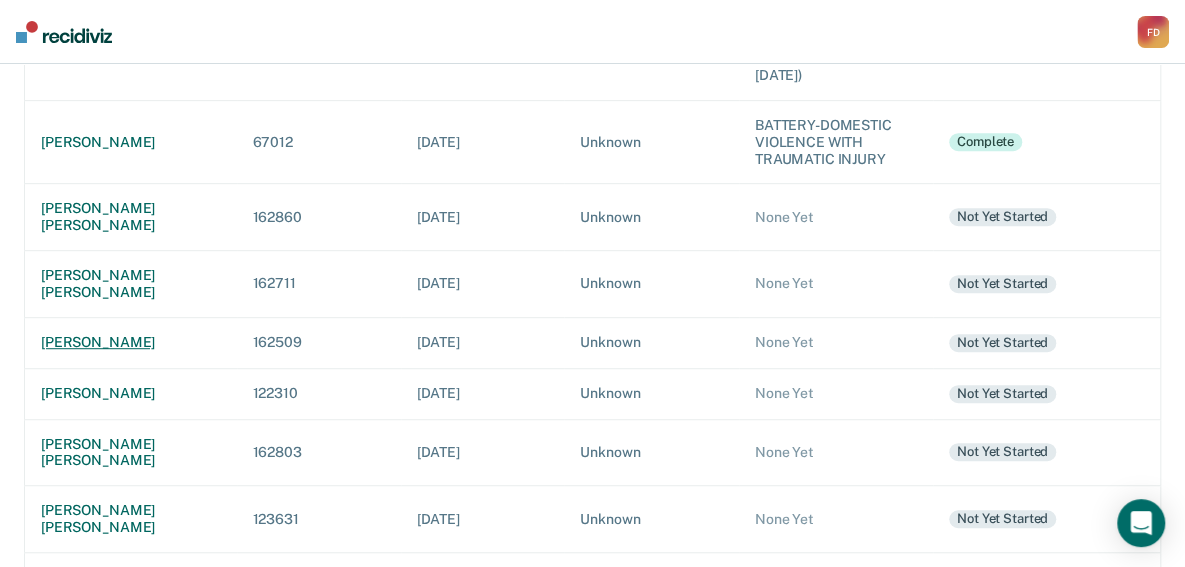 click on "[PERSON_NAME]" at bounding box center (131, 342) 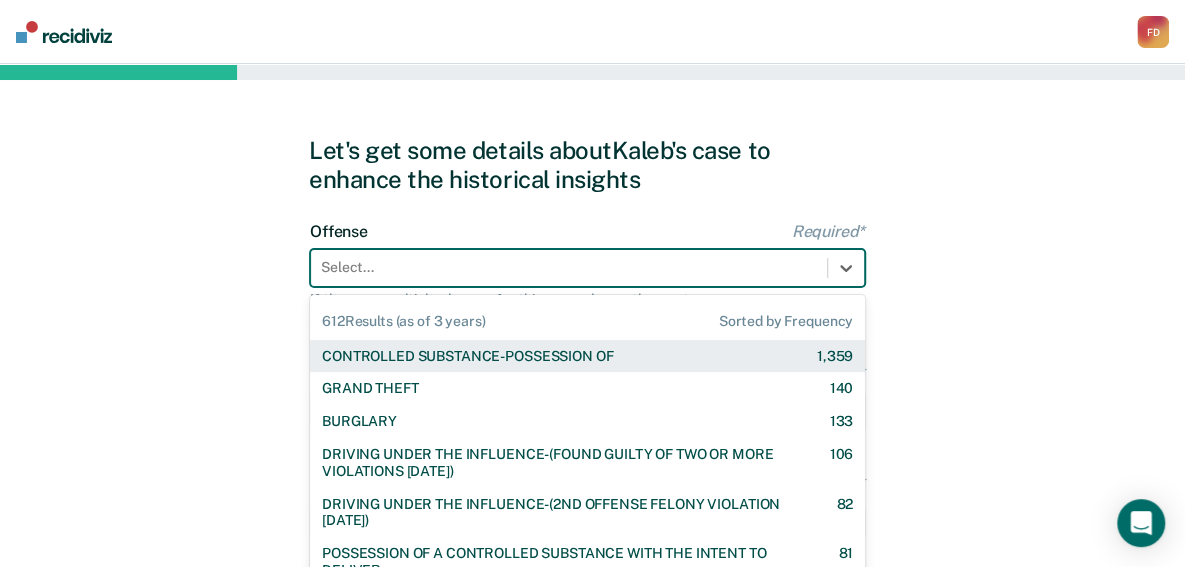 scroll, scrollTop: 76, scrollLeft: 0, axis: vertical 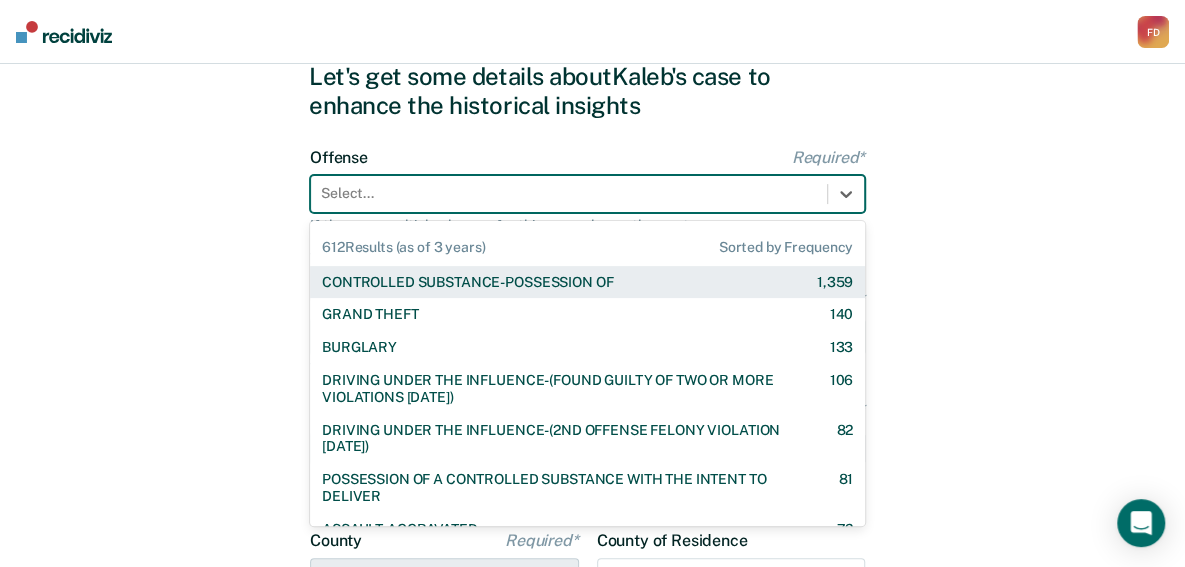 click on "612 results available. Use Up and Down to choose options, press Enter to select the currently focused option, press Escape to exit the menu, press Tab to select the option and exit the menu. Select... 612  Results (as of 3 years) Sorted by Frequency CONTROLLED SUBSTANCE-POSSESSION OF 1,359 GRAND THEFT 140 BURGLARY 133 DRIVING UNDER THE INFLUENCE-(FOUND GUILTY OF TWO OR MORE VIOLATIONS [DATE]) 106 DRIVING UNDER THE INFLUENCE-(2ND OFFENSE FELONY VIOLATION [DATE]) 82 POSSESSION OF A CONTROLLED SUBSTANCE WITH THE INTENT TO DELIVER 81 ASSAULT-AGGRAVATED 72 WEAPON-UNLAWFUL POSSESSION BY CONVICTED FELON 63 BATTERY-DOMESTIC VIOLENCE WITH TRAUMATIC INJURY 56 DRIVING UNDER THE INFLUENCE I18-8004 {M} 56 ELUDING A POLICE OFFICER IN A MOTOR VEHICLE 54 DRIVING UNDER THE INFLUENCE-(THIRD OR SUBSEQUENT OFFENSE) 35 FORGERY 30 PROPERTY-MALICIOUS INJURY TO PROPERTY 29 CHILDREN-INJURY TO CHILD [DEMOGRAPHIC_DATA] ASSAULT-DOMESTIC VIOLENCE I18-918(3)(A) {M} 27 24 24 23 23 DOMESTIC BATTERY OR ASSAULT -IN THE PRESENCE OF A CHILD [DEMOGRAPHIC_DATA]" at bounding box center (587, 194) 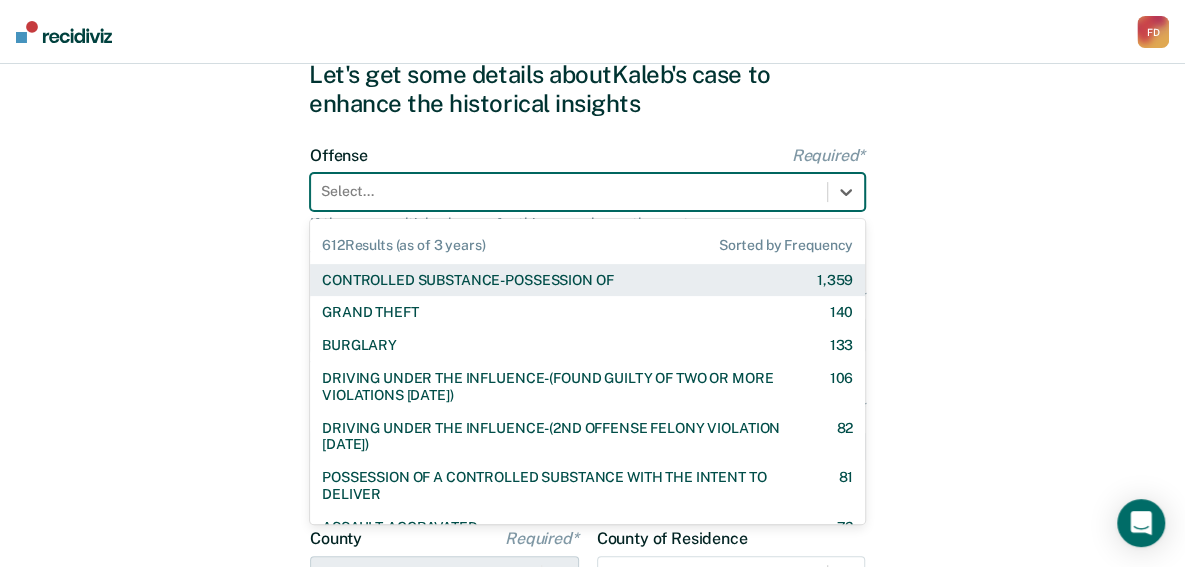 click on "CONTROLLED SUBSTANCE-POSSESSION OF" at bounding box center [467, 280] 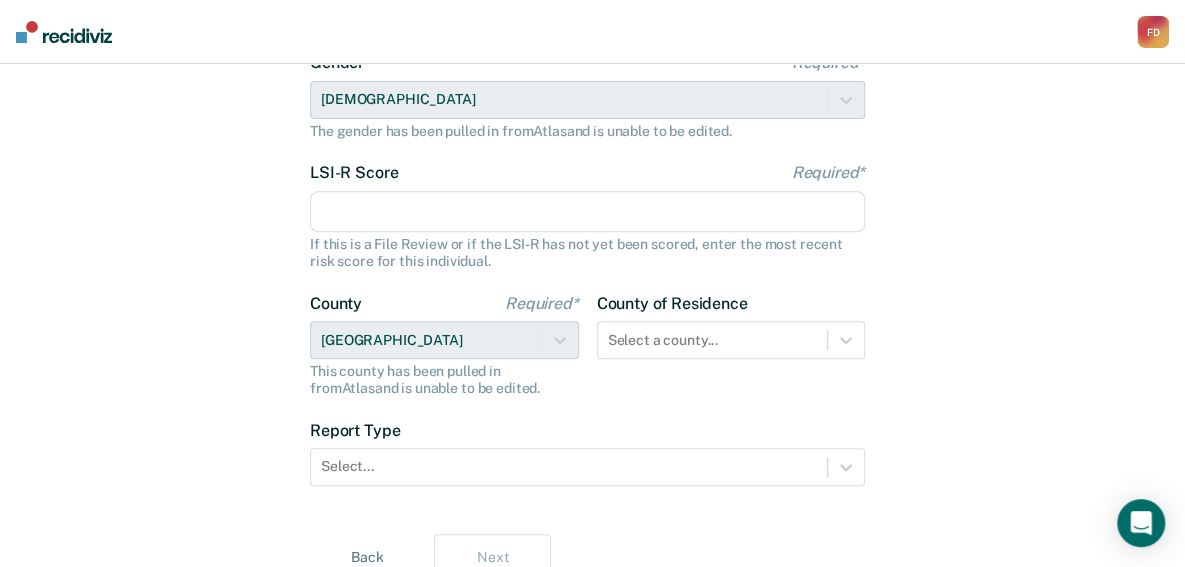 scroll, scrollTop: 316, scrollLeft: 0, axis: vertical 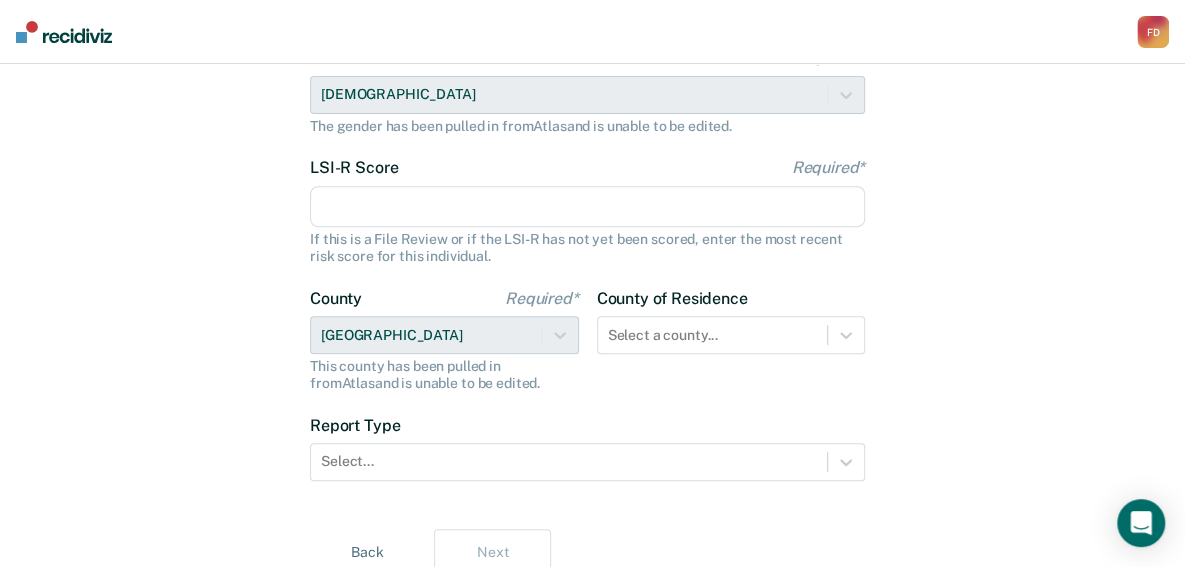 click on "LSI-R Score  Required*" at bounding box center (587, 207) 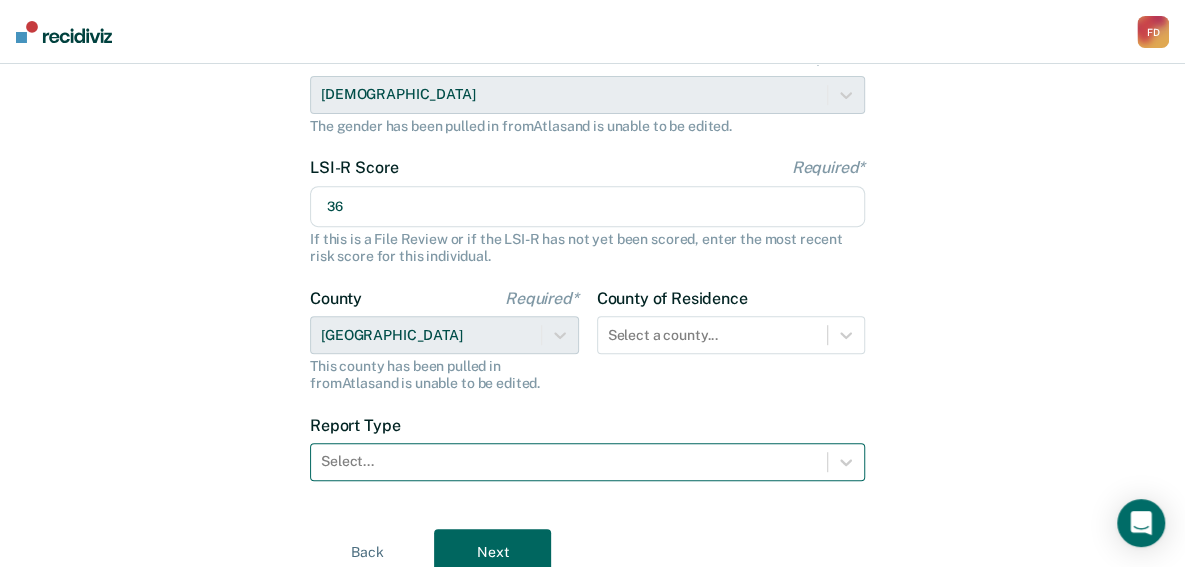 type on "36" 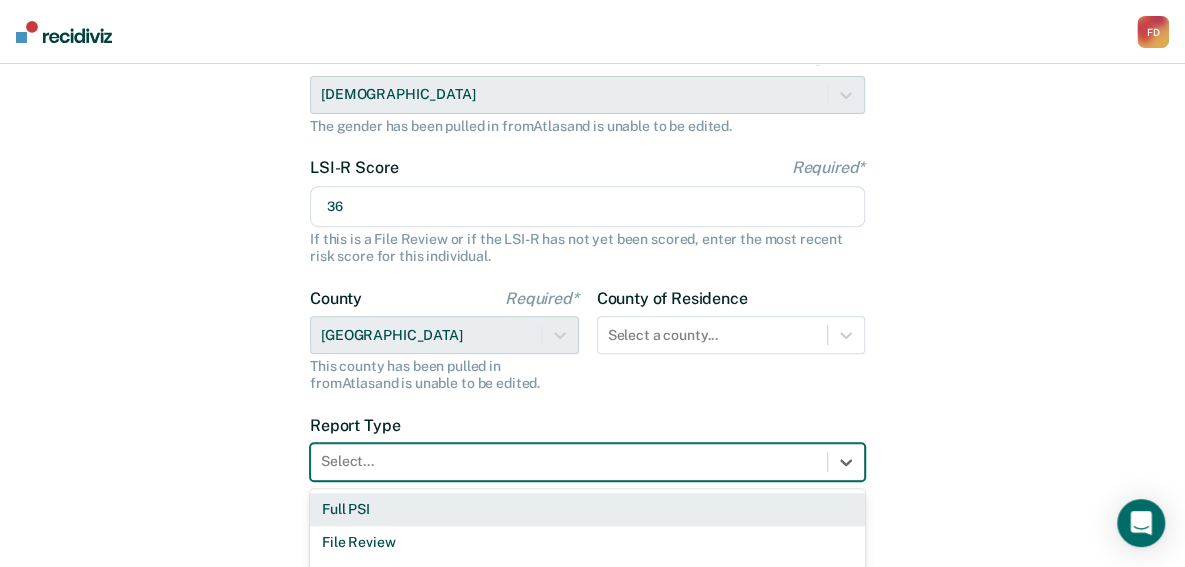 scroll, scrollTop: 351, scrollLeft: 0, axis: vertical 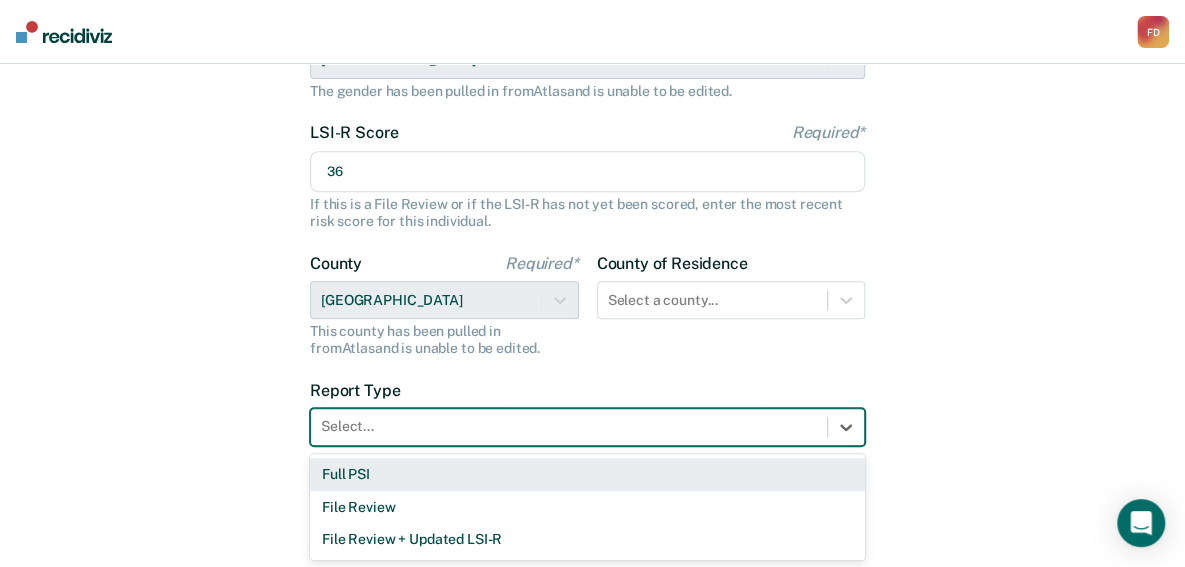 click on "3 results available. Use Up and Down to choose options, press Enter to select the currently focused option, press Escape to exit the menu, press Tab to select the option and exit the menu. Select... Full PSI File Review File Review + Updated LSI-R" at bounding box center [587, 427] 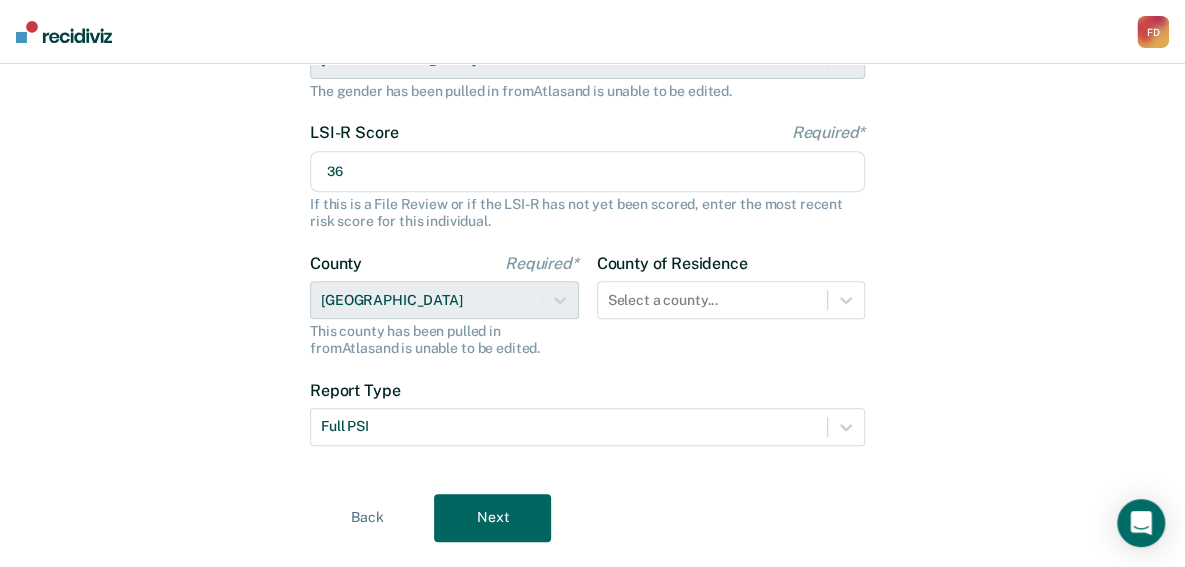 click on "Offense  Required* CONTROLLED SUBSTANCE-POSSESSION OF If there are multiple charges for this case, choose the most severe Violent Offense Sex Offense Gender  Required* [DEMOGRAPHIC_DATA] The gender has been pulled in from  [GEOGRAPHIC_DATA]  and is unable to be edited. LSI-R Score  Required* 36 If this is a File Review or if the LSI-R has not yet been scored, enter the most recent risk score for this individual. County  Required* [GEOGRAPHIC_DATA] This county has been pulled in from  [GEOGRAPHIC_DATA]  and is unable to be edited. County of Residence  Select a county... Report Type  Full PSI" at bounding box center [587, 170] 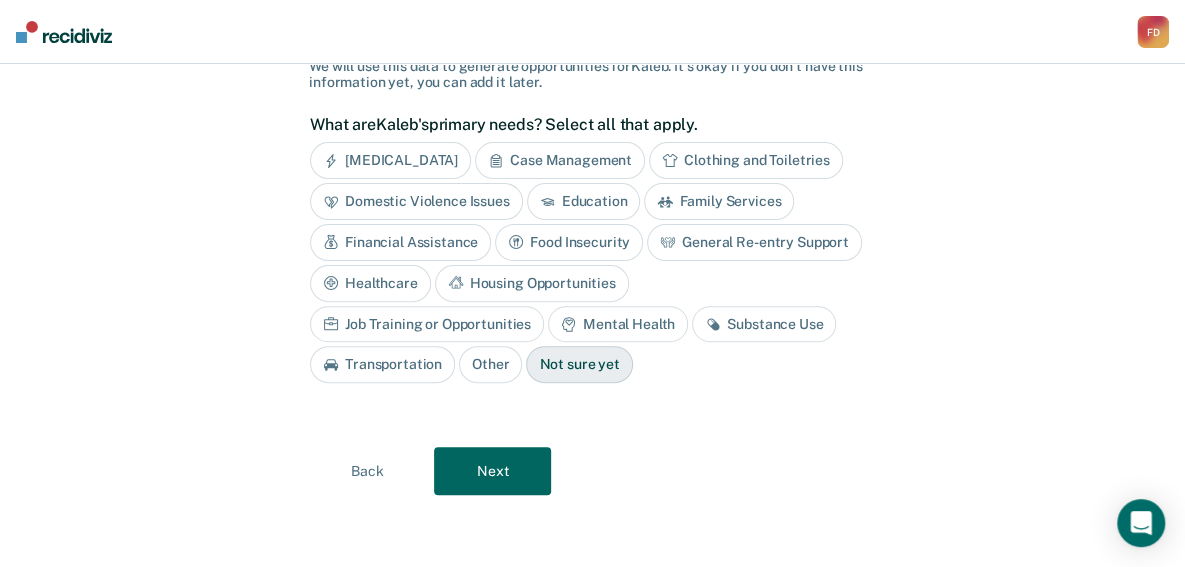 scroll, scrollTop: 98, scrollLeft: 0, axis: vertical 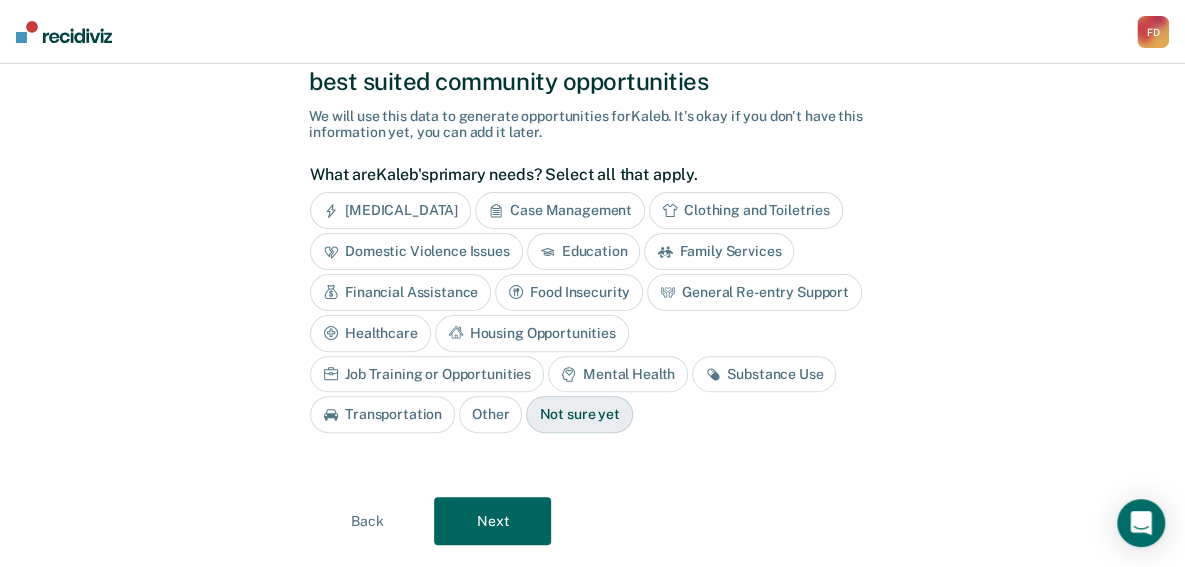 click on "Education" at bounding box center [584, 251] 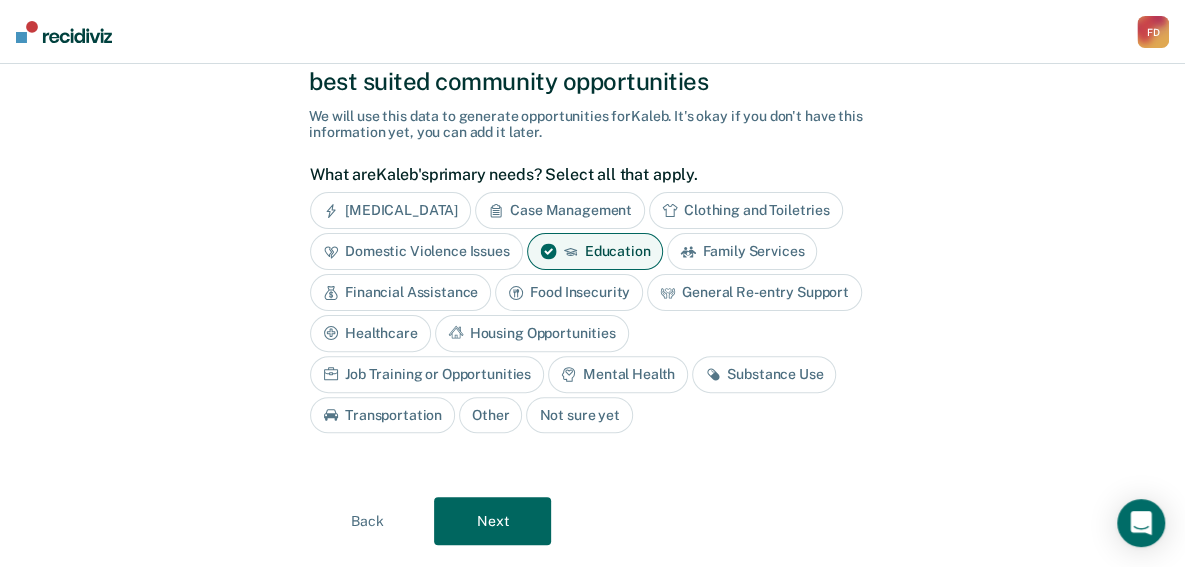 click 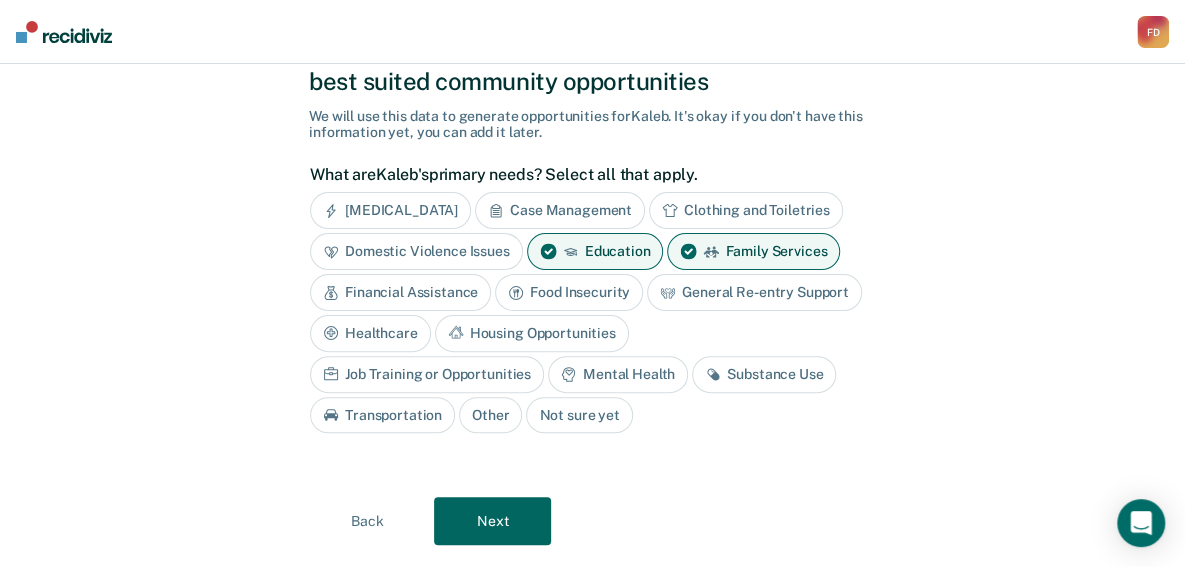 click on "Financial Assistance" at bounding box center [400, 292] 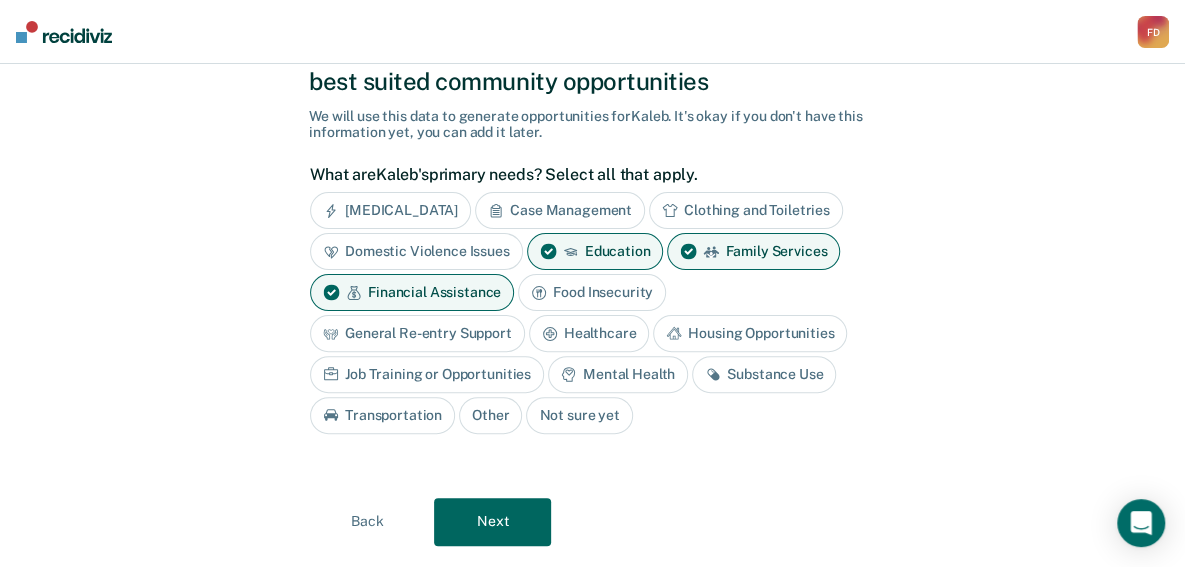 click on "Housing Opportunities" at bounding box center [750, 333] 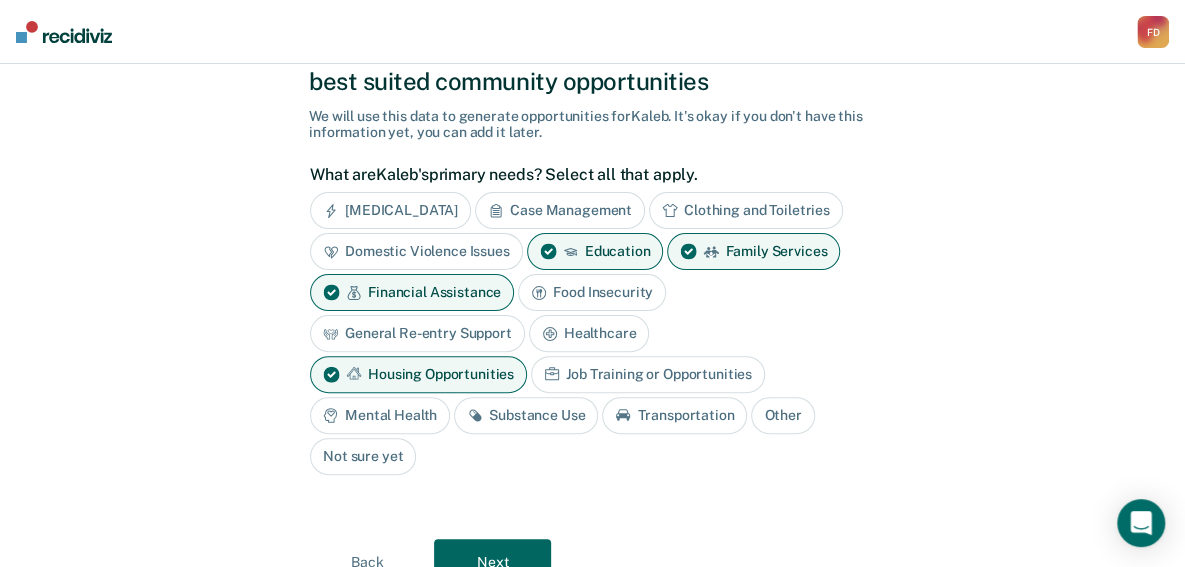 click on "Housing Opportunities" at bounding box center [418, 374] 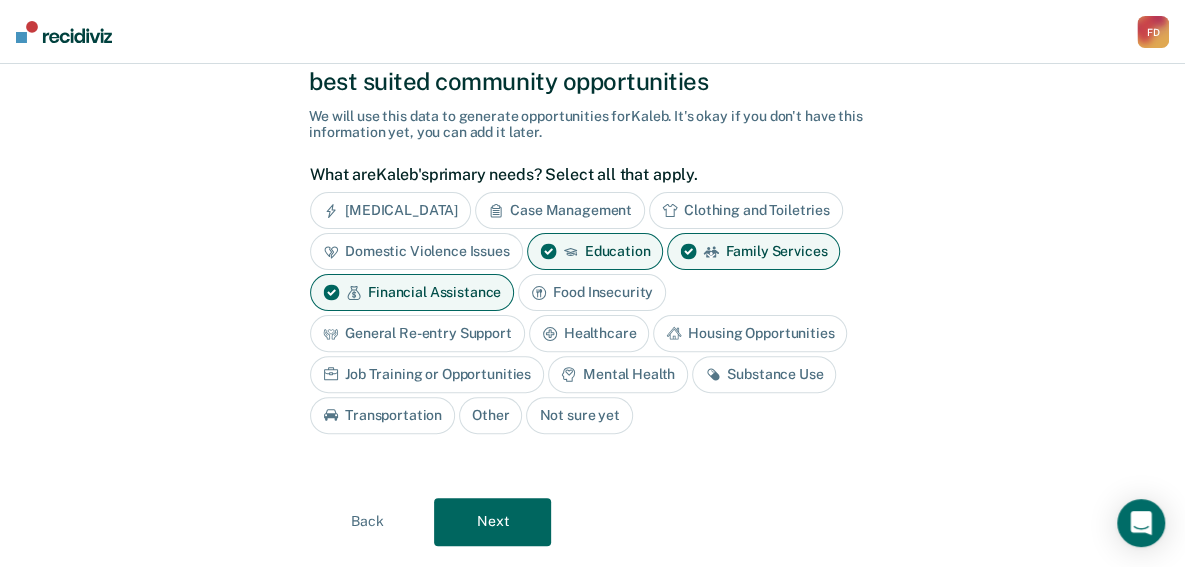 click on "Substance Use" at bounding box center (764, 374) 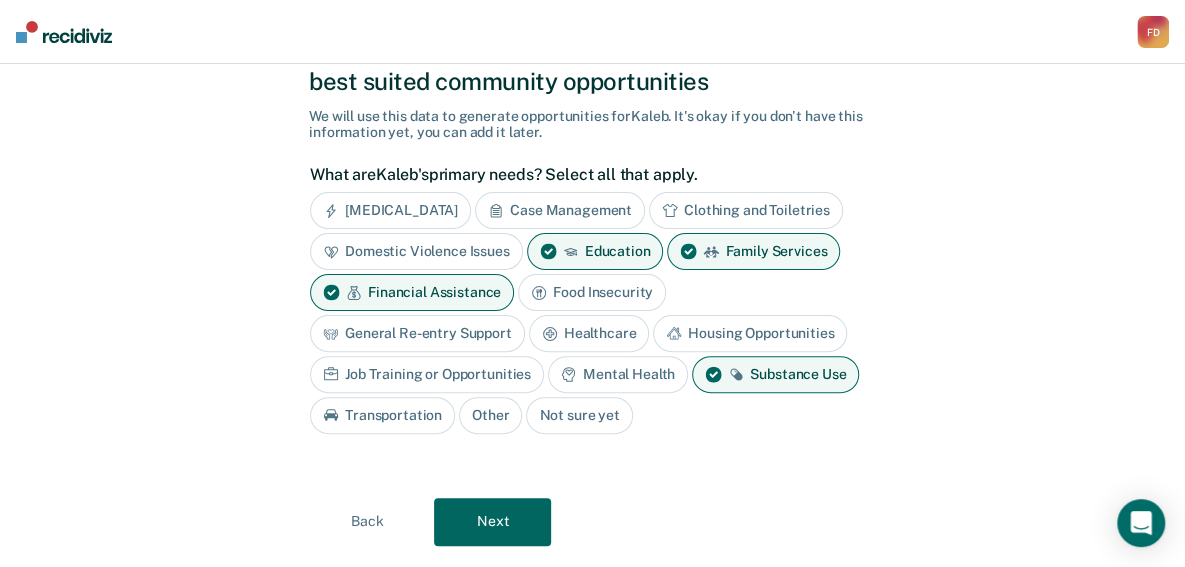 click on "Mental Health" at bounding box center [618, 374] 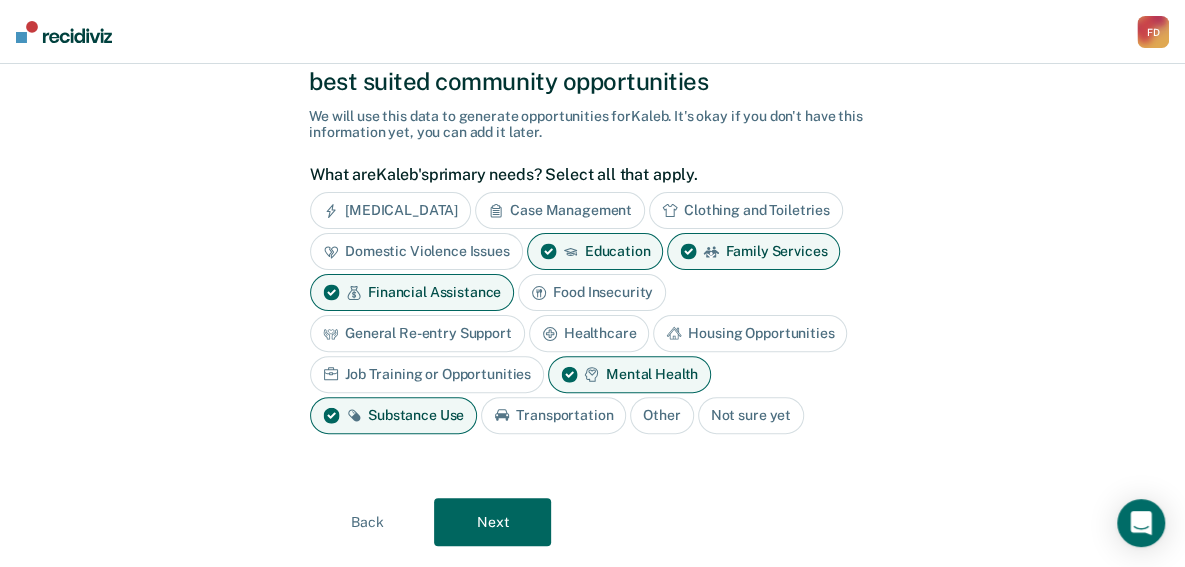 click on "Job Training or Opportunities" at bounding box center [427, 374] 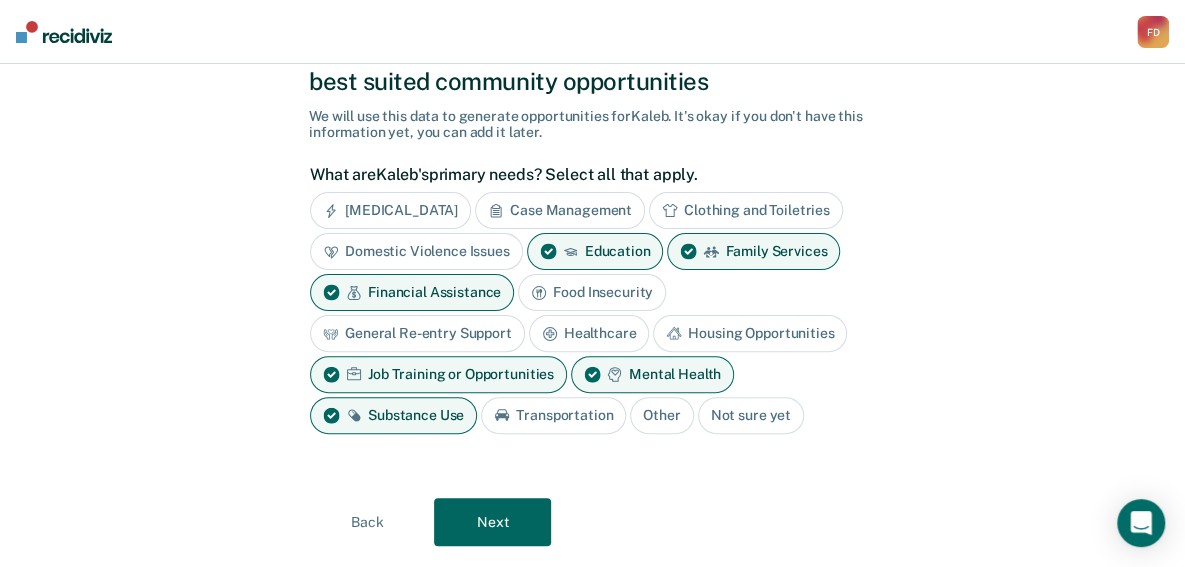 click on "Next" at bounding box center [492, 522] 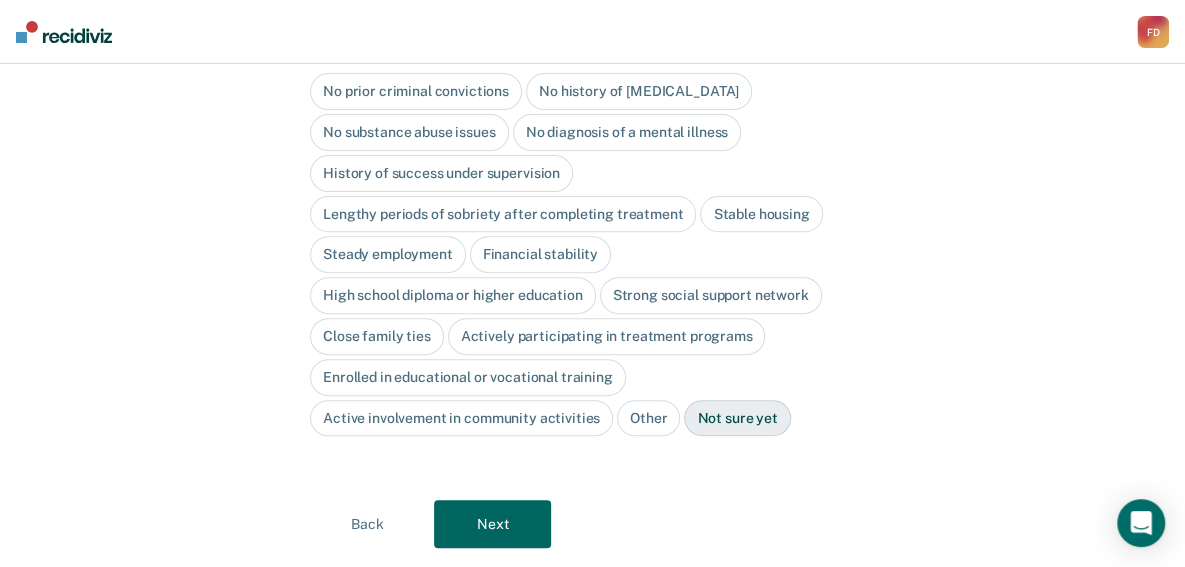click on "Stable housing" at bounding box center (761, 214) 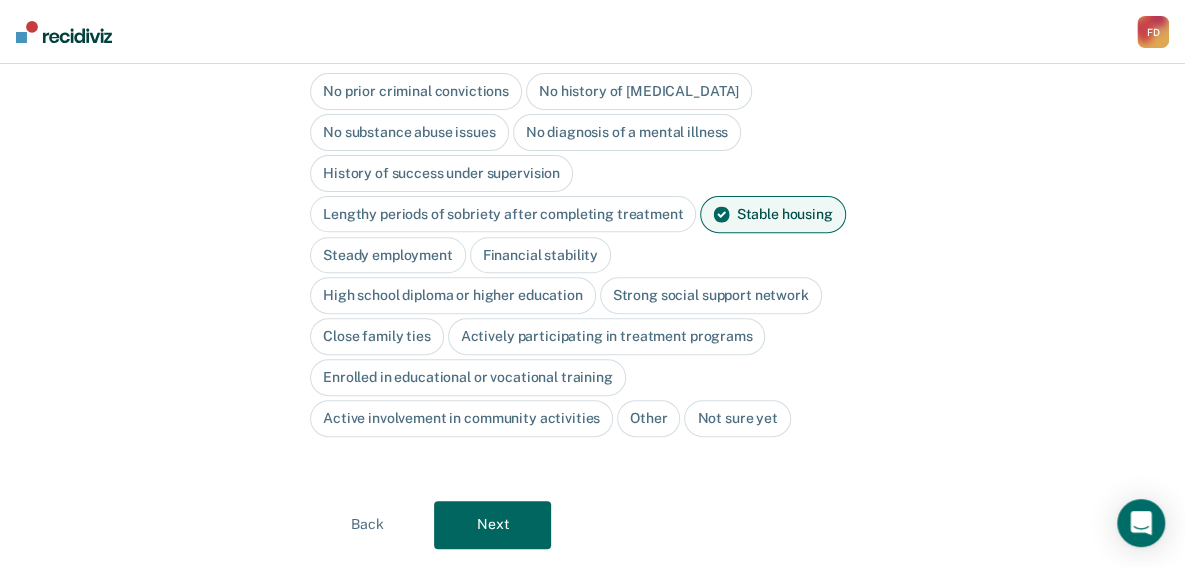 click on "Close family ties" at bounding box center [377, 336] 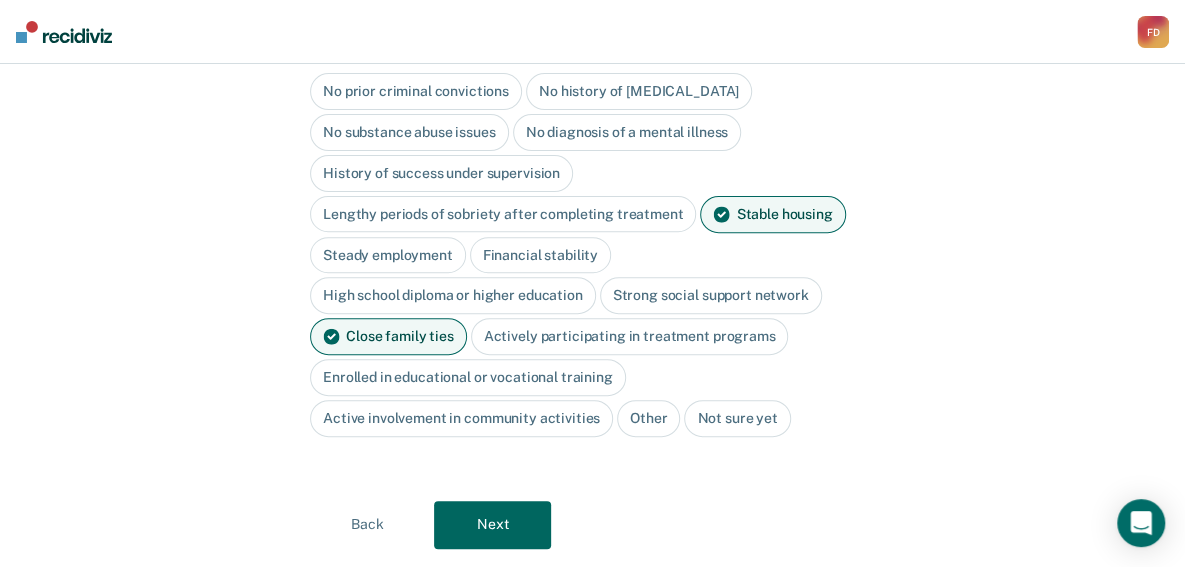 click on "Actively participating in treatment programs" at bounding box center (630, 336) 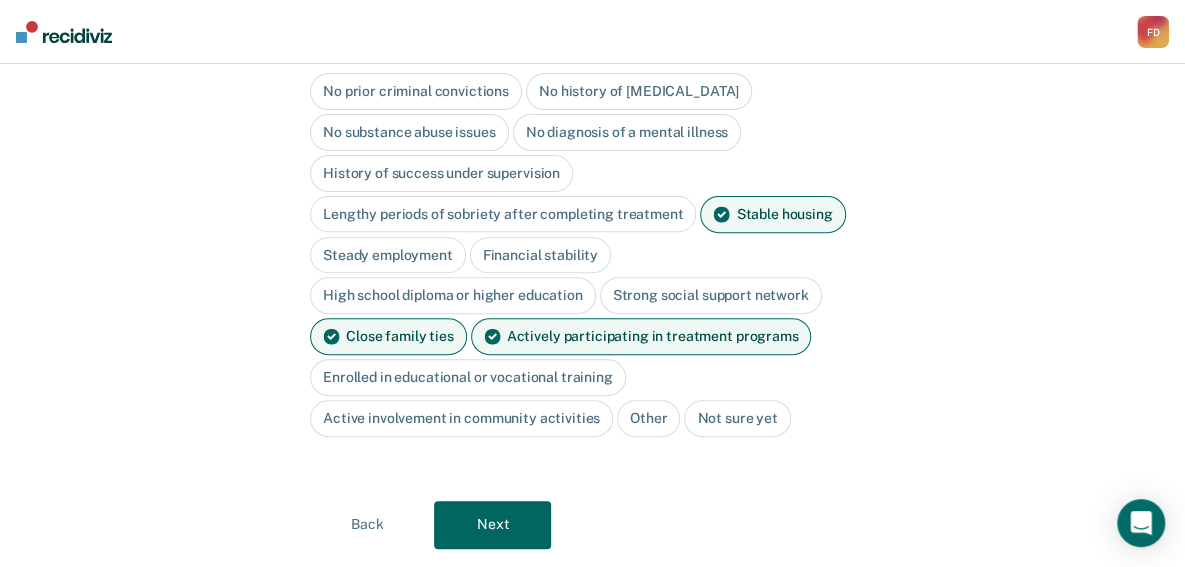 click on "Next" at bounding box center [492, 525] 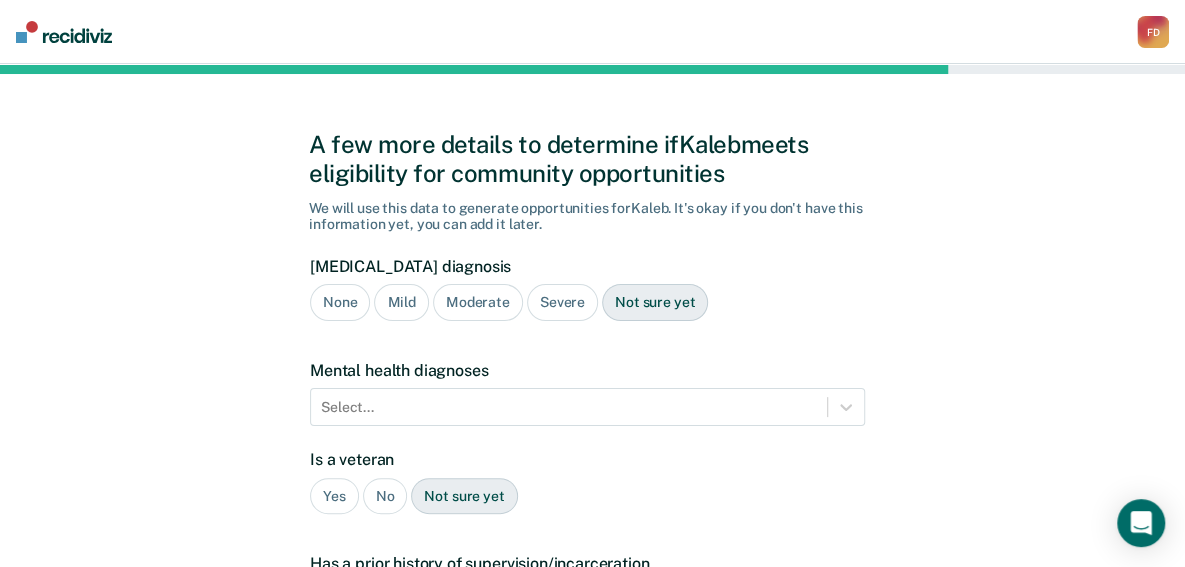 scroll, scrollTop: 5, scrollLeft: 0, axis: vertical 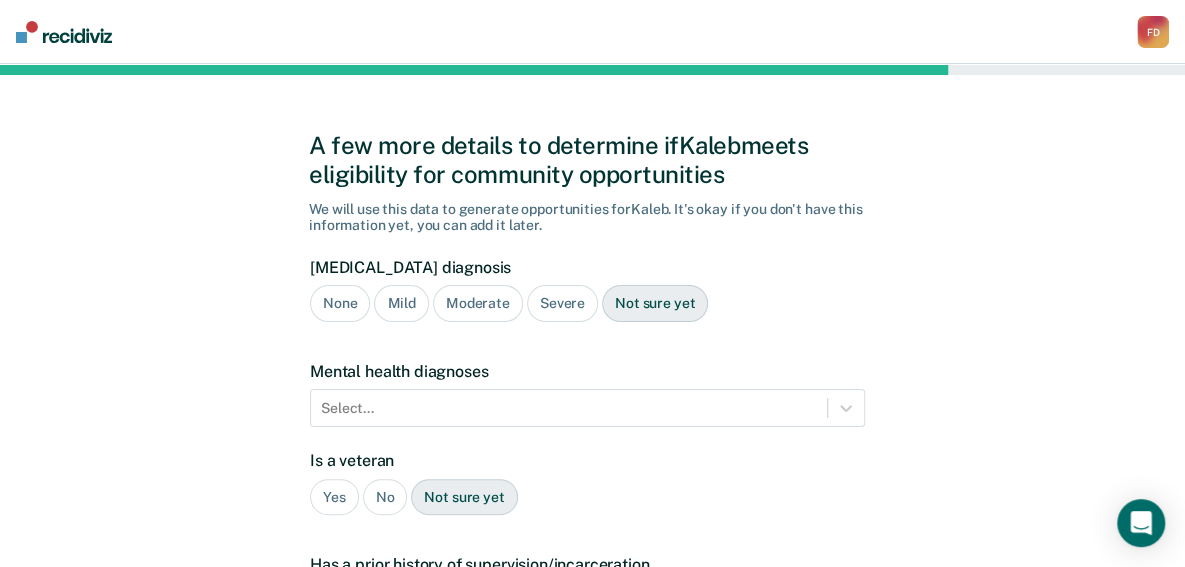 click on "Severe" at bounding box center [562, 303] 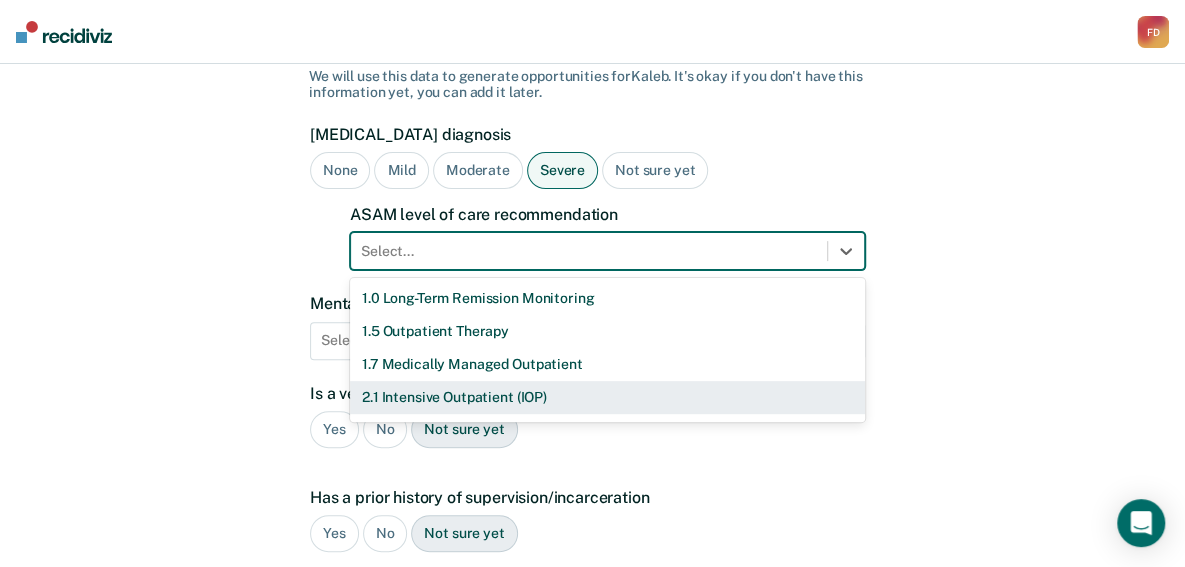scroll, scrollTop: 156, scrollLeft: 0, axis: vertical 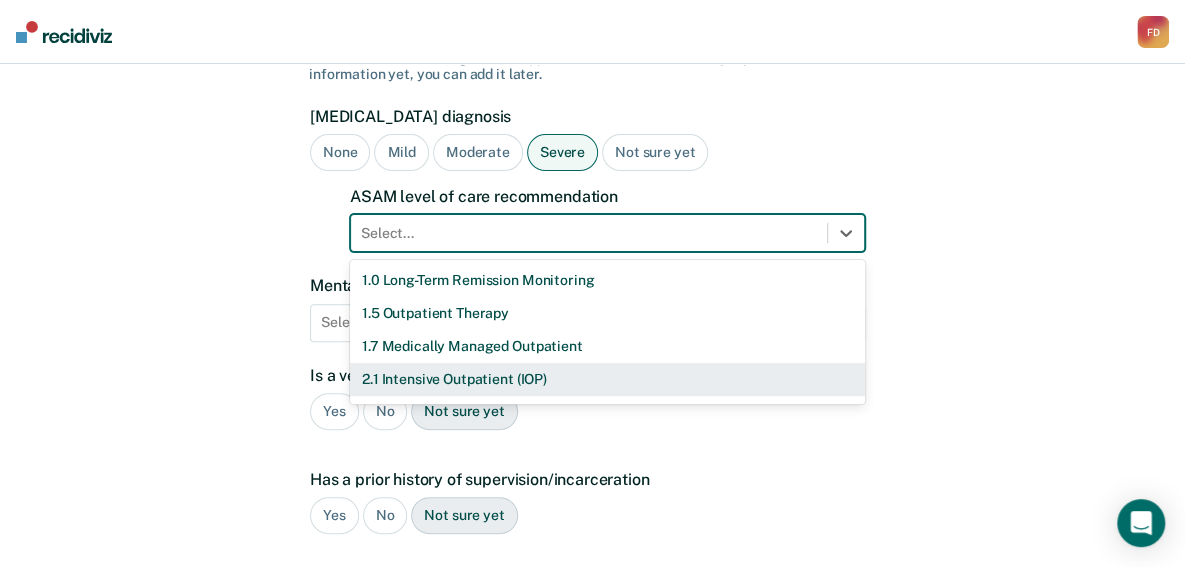 click on "11 results available. Use Up and Down to choose options, press Enter to select the currently focused option, press Escape to exit the menu, press Tab to select the option and exit the menu. Select... 1.0 Long-Term Remission Monitoring 1.5 Outpatient Therapy 1.7 Medically Managed Outpatient 2.1 Intensive Outpatient (IOP) 2.5 High-Intensity Outpatient (HIOP) 2.7 Medically Managed Intensive Outpatient 3.1 Clinically Managed Low-Intensity Residential 3.5 Clinically Managed High-Intensity Residential 3.7 Medically Managed Residential 4 Medically Managed Inpatient None" at bounding box center (607, 233) 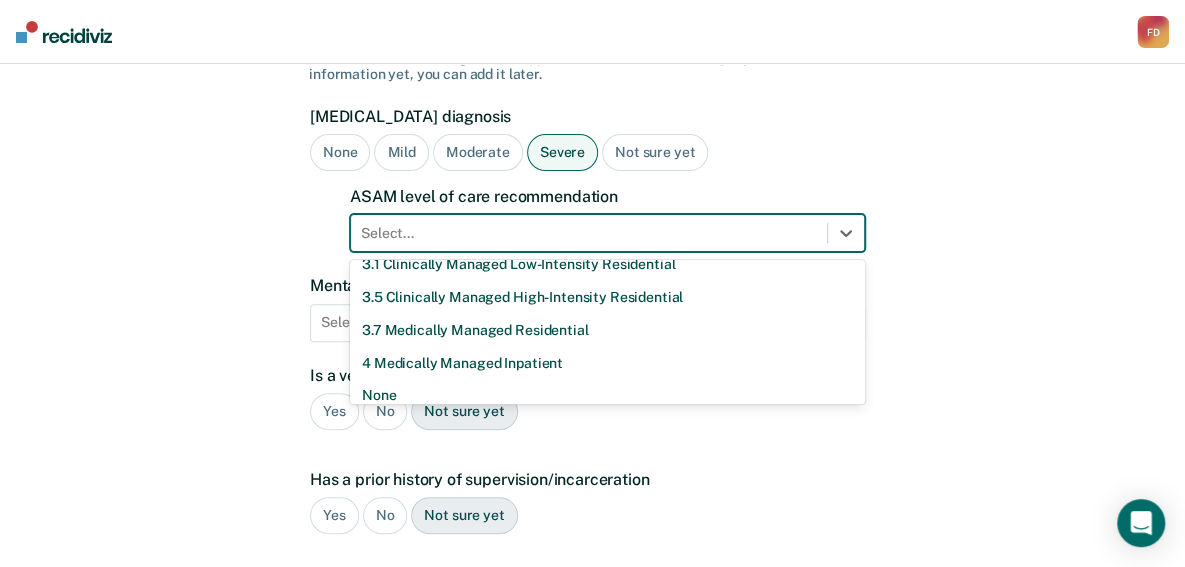 scroll, scrollTop: 225, scrollLeft: 0, axis: vertical 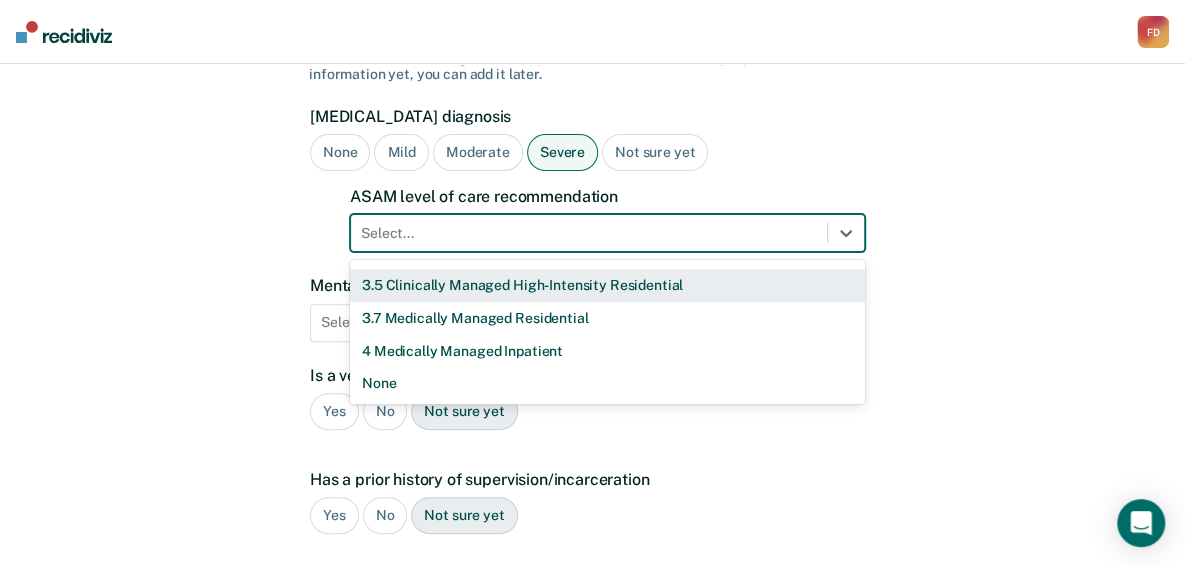 click on "3.5 Clinically Managed High-Intensity Residential" at bounding box center [607, 285] 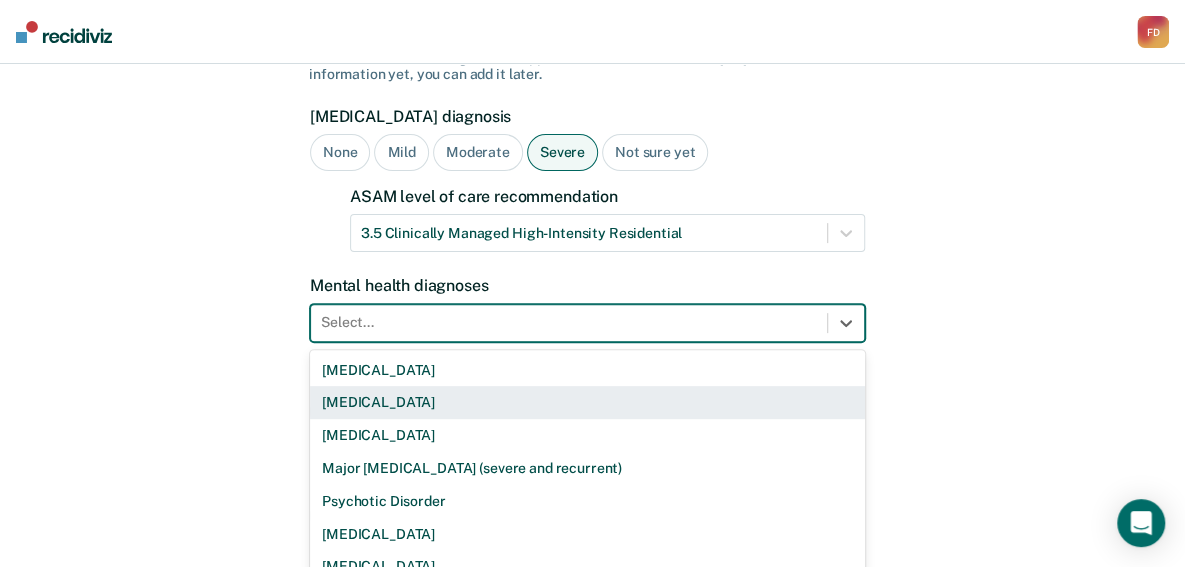 scroll, scrollTop: 246, scrollLeft: 0, axis: vertical 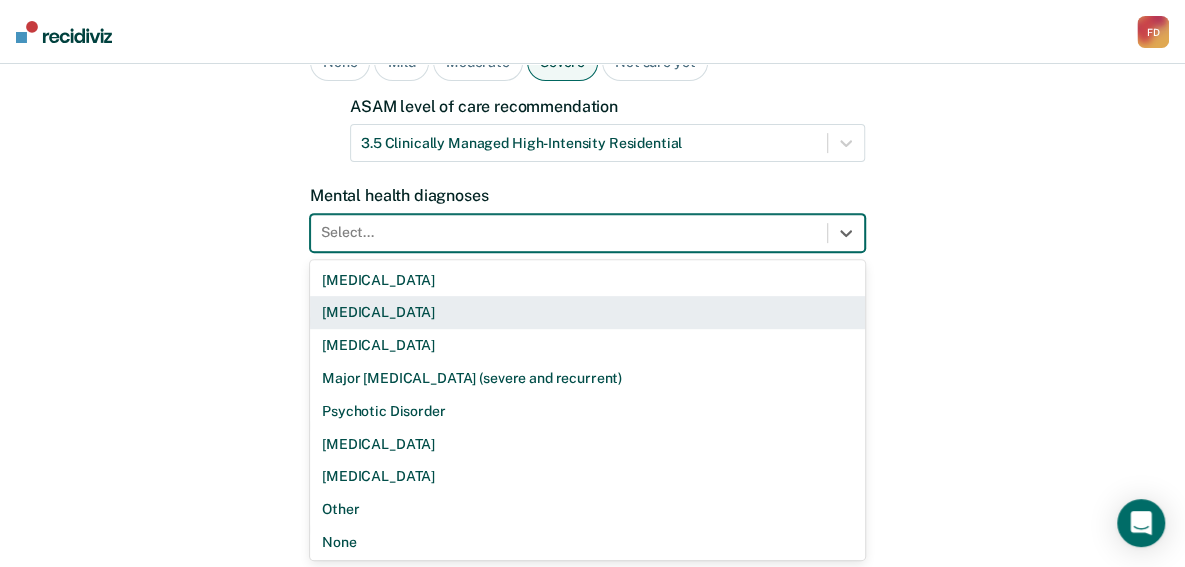 click on "9 results available. Use Up and Down to choose options, press Enter to select the currently focused option, press Escape to exit the menu, press Tab to select the option and exit the menu. Select... [MEDICAL_DATA] [MEDICAL_DATA] [MEDICAL_DATA] Major [MEDICAL_DATA] (severe and recurrent) Psychotic Disorder [MEDICAL_DATA] [MEDICAL_DATA] Other None" at bounding box center (587, 233) 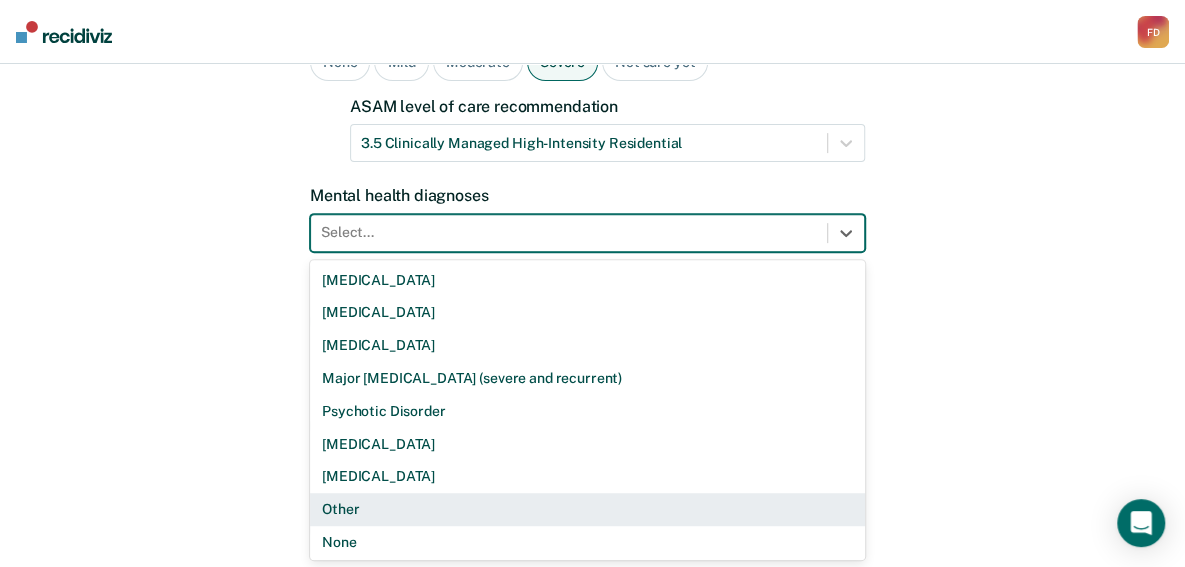 click on "Other" at bounding box center (587, 509) 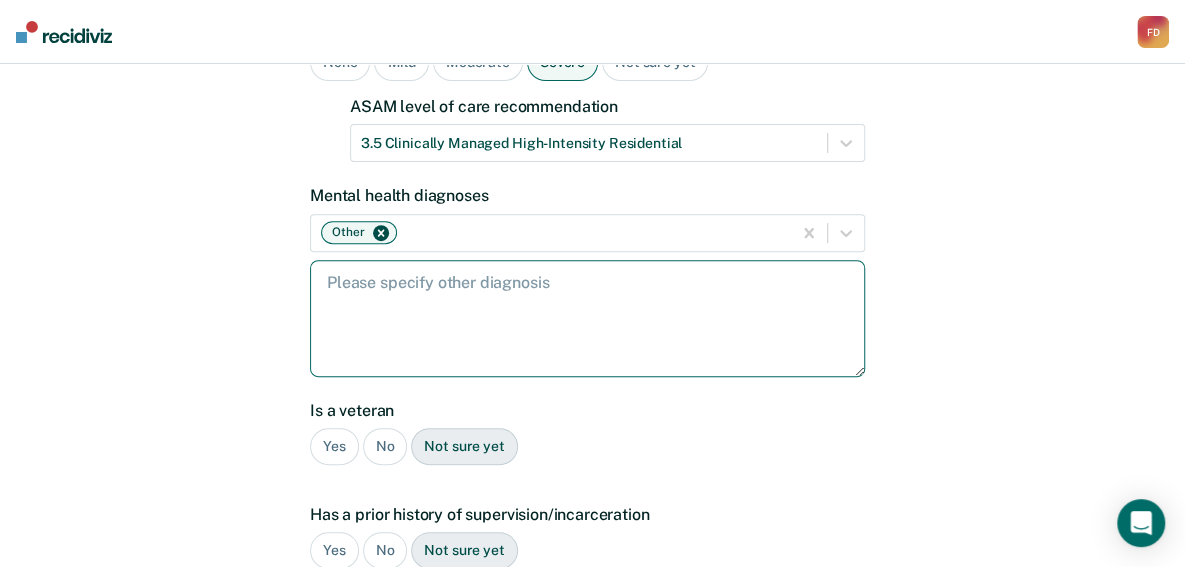 click at bounding box center (587, 318) 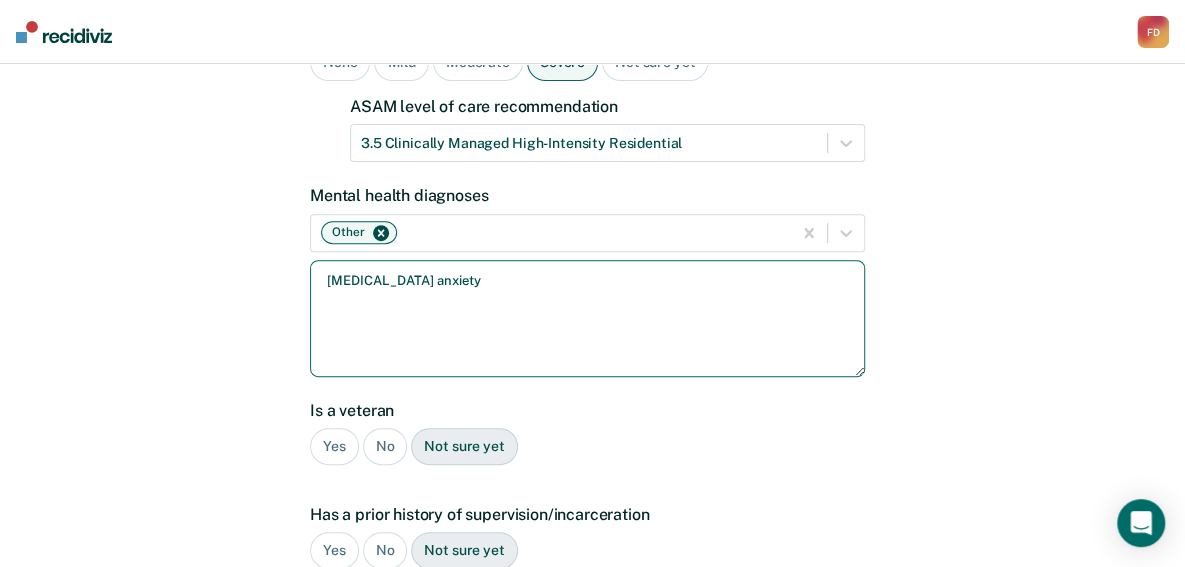 type on "[MEDICAL_DATA] anxiety" 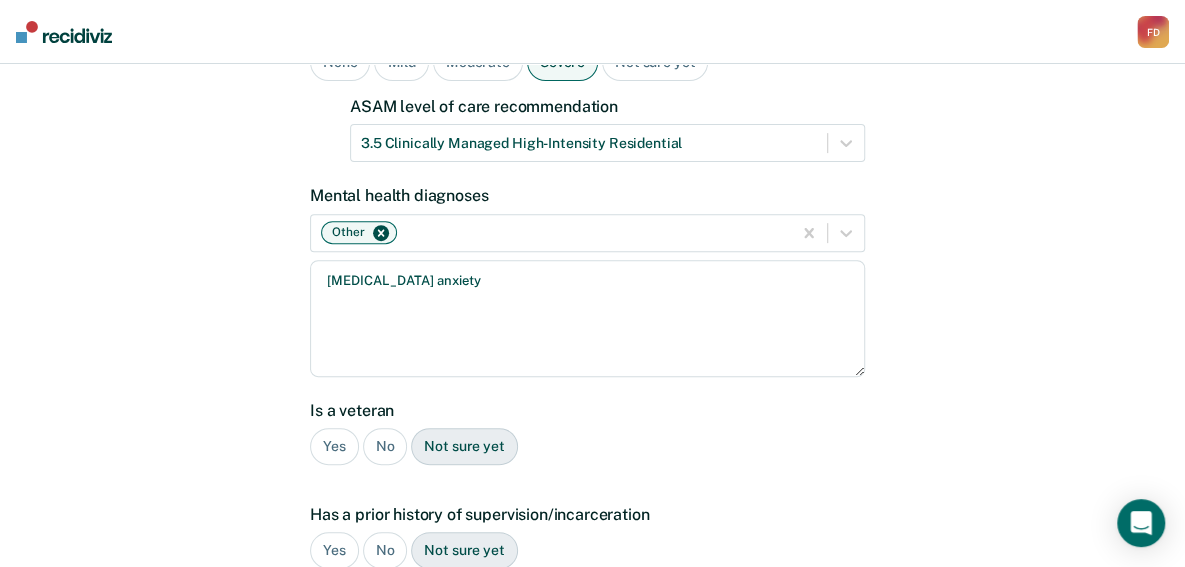 click on "No" at bounding box center (385, 446) 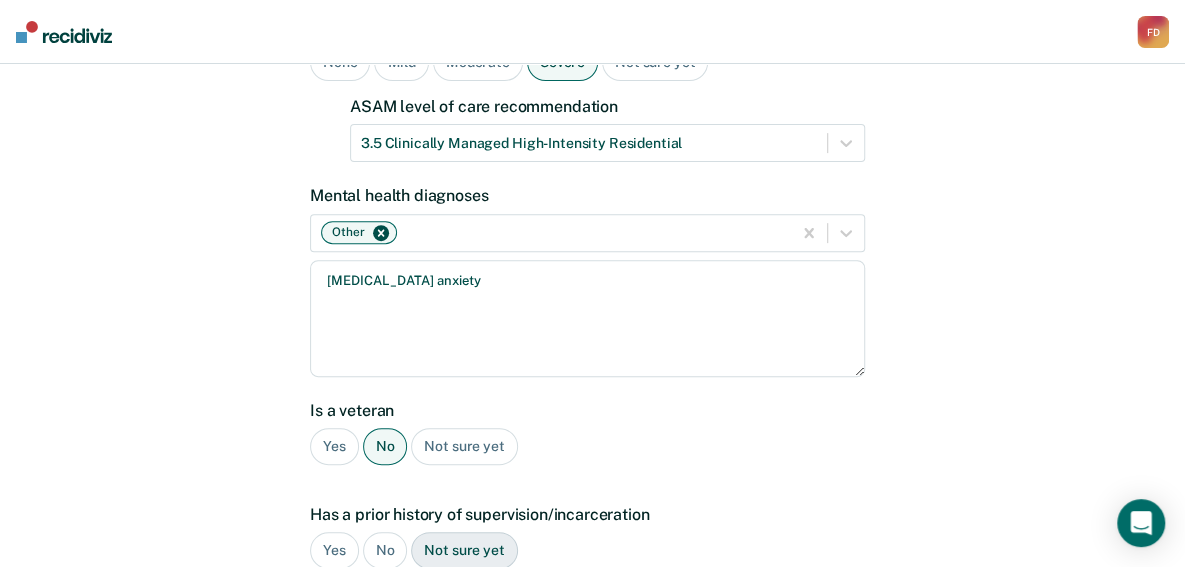 click on "Yes" at bounding box center [334, 550] 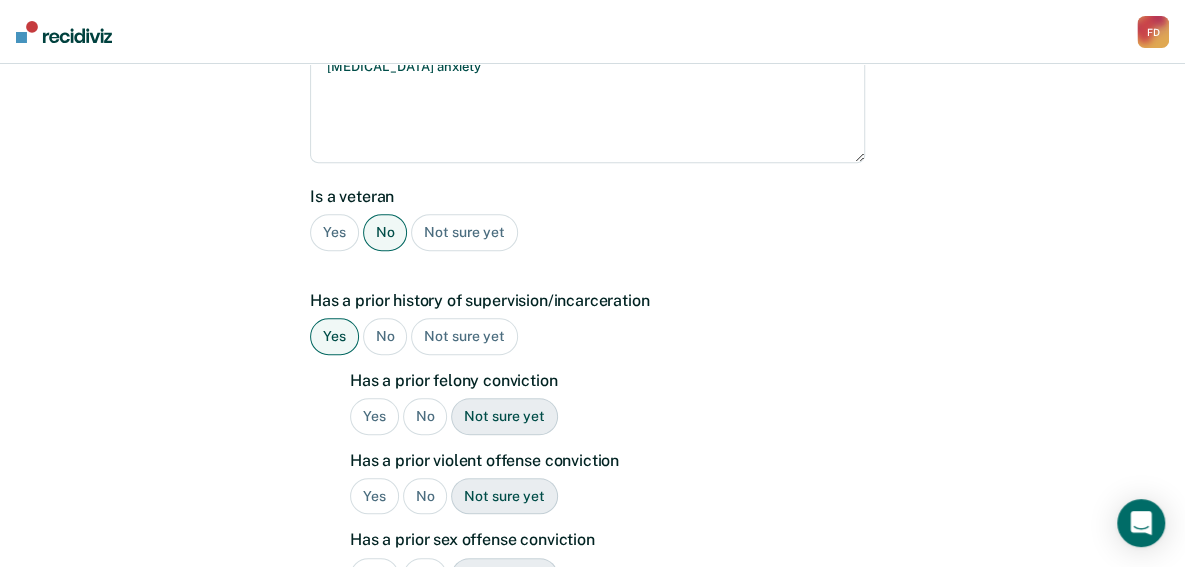 scroll, scrollTop: 607, scrollLeft: 0, axis: vertical 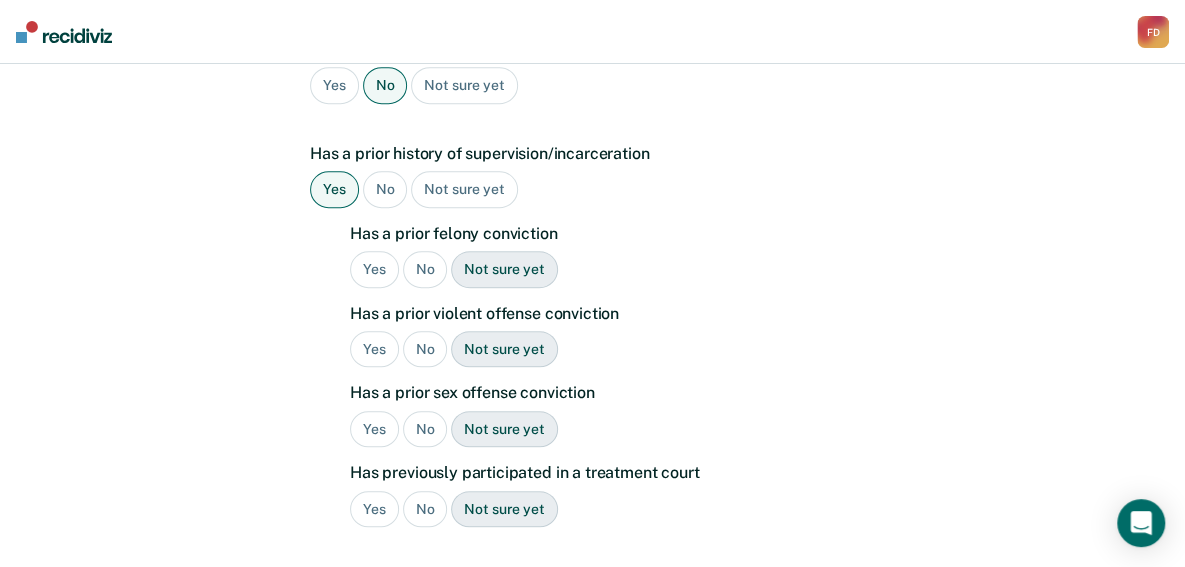 click on "No" at bounding box center (425, 269) 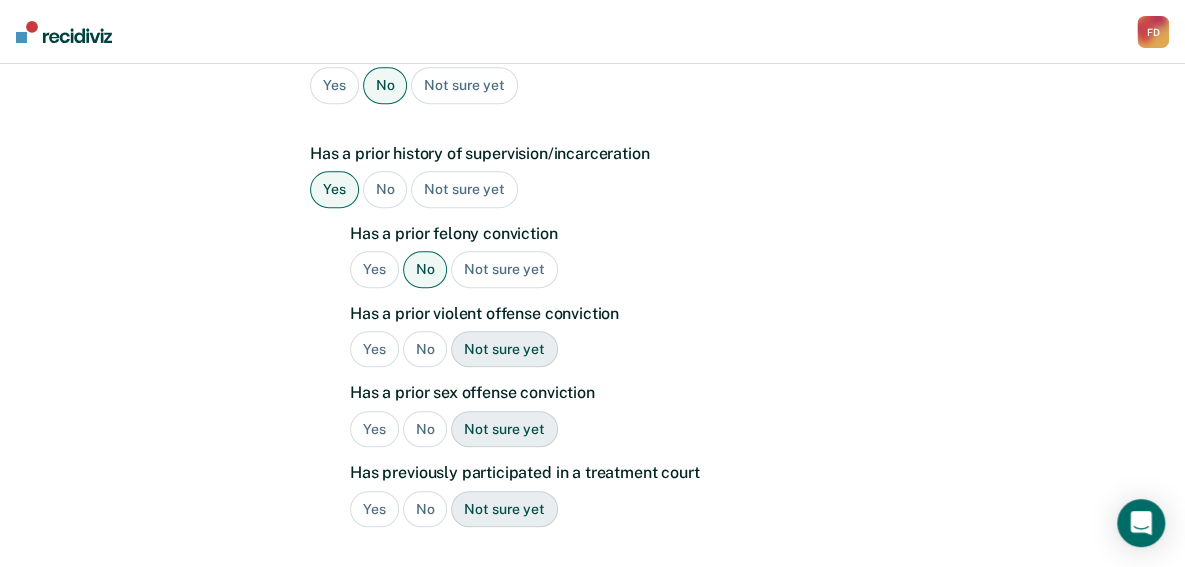 click on "Yes" at bounding box center [374, 349] 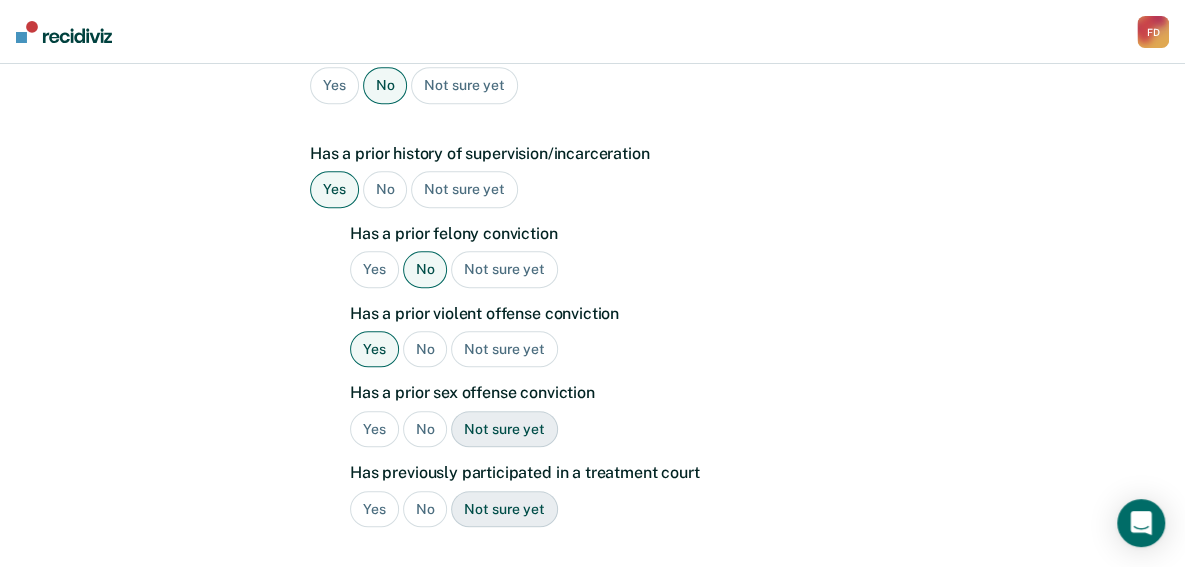 click on "No" at bounding box center [425, 429] 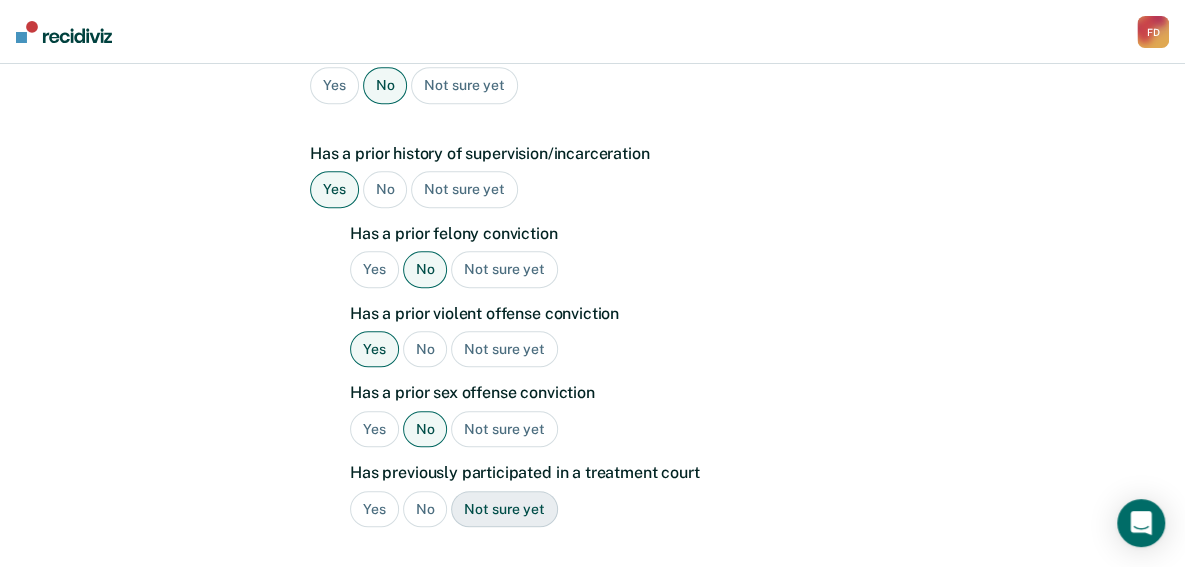 click on "No" at bounding box center (425, 509) 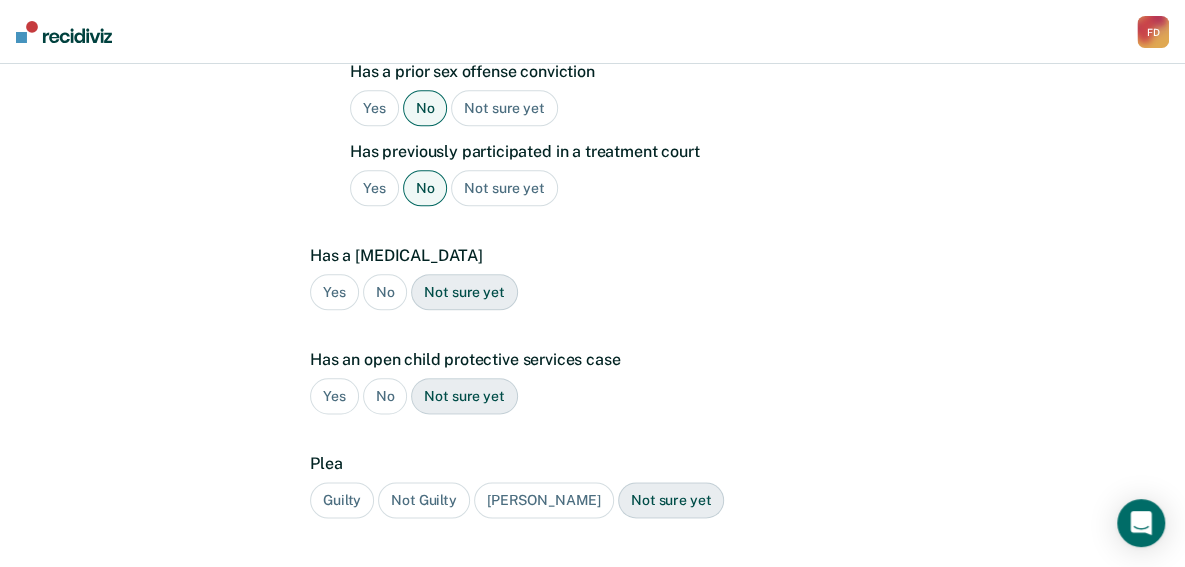 scroll, scrollTop: 980, scrollLeft: 0, axis: vertical 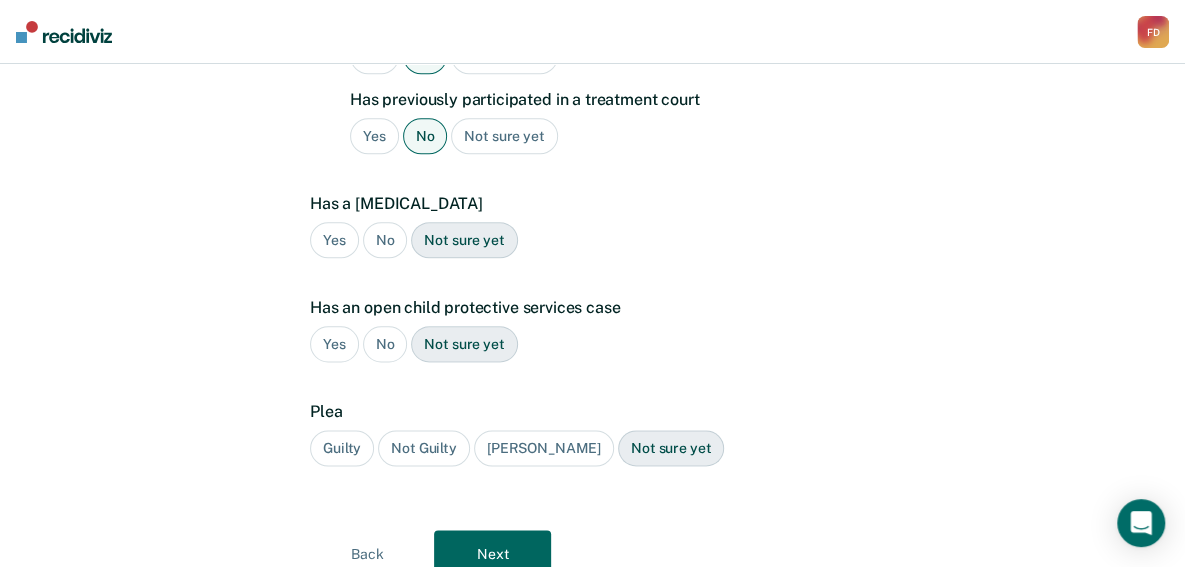 click on "No" at bounding box center (385, 240) 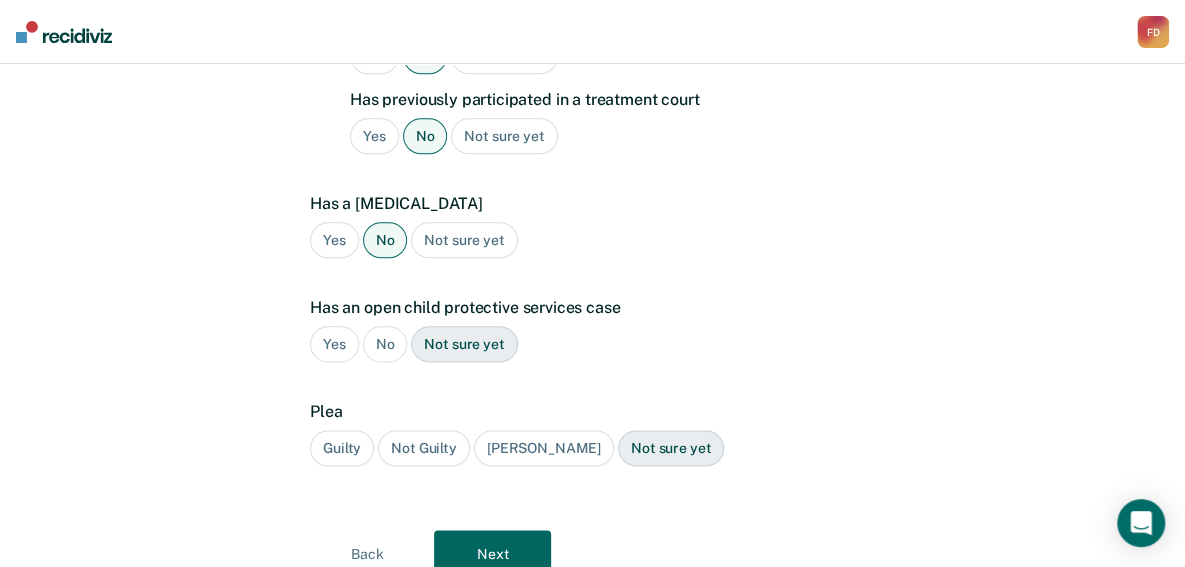 click on "No" at bounding box center (385, 344) 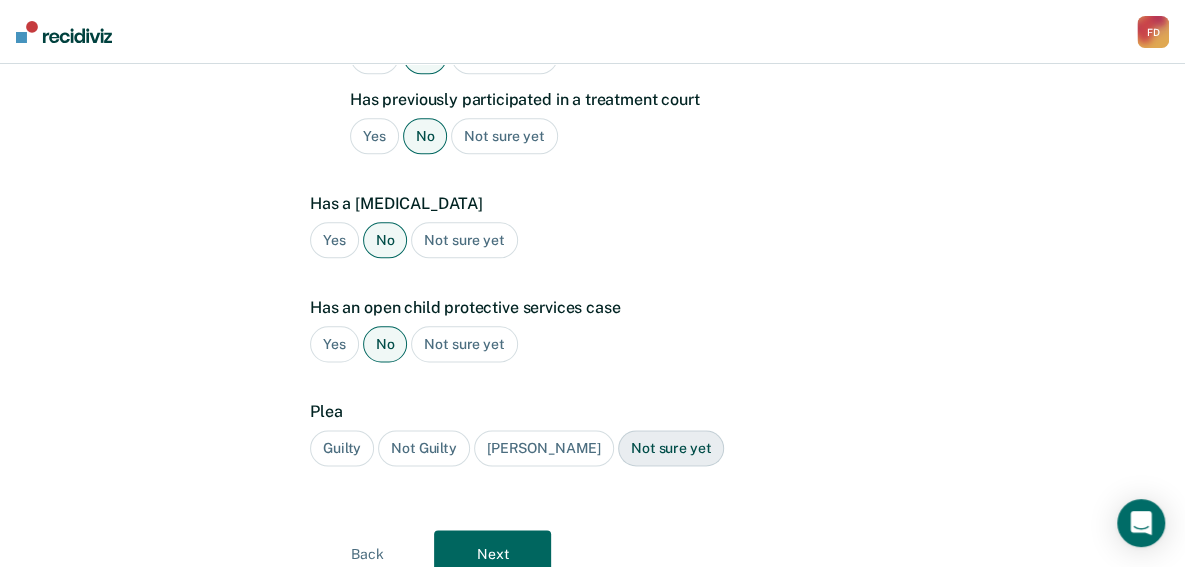 click on "Guilty" at bounding box center (342, 448) 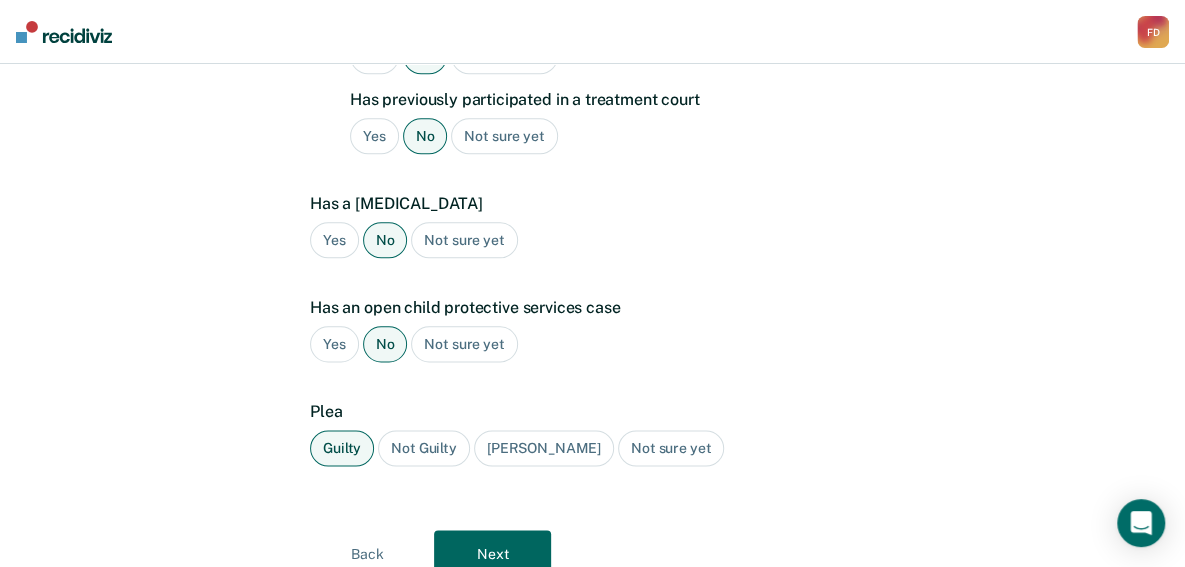 click on "Next" at bounding box center (492, 554) 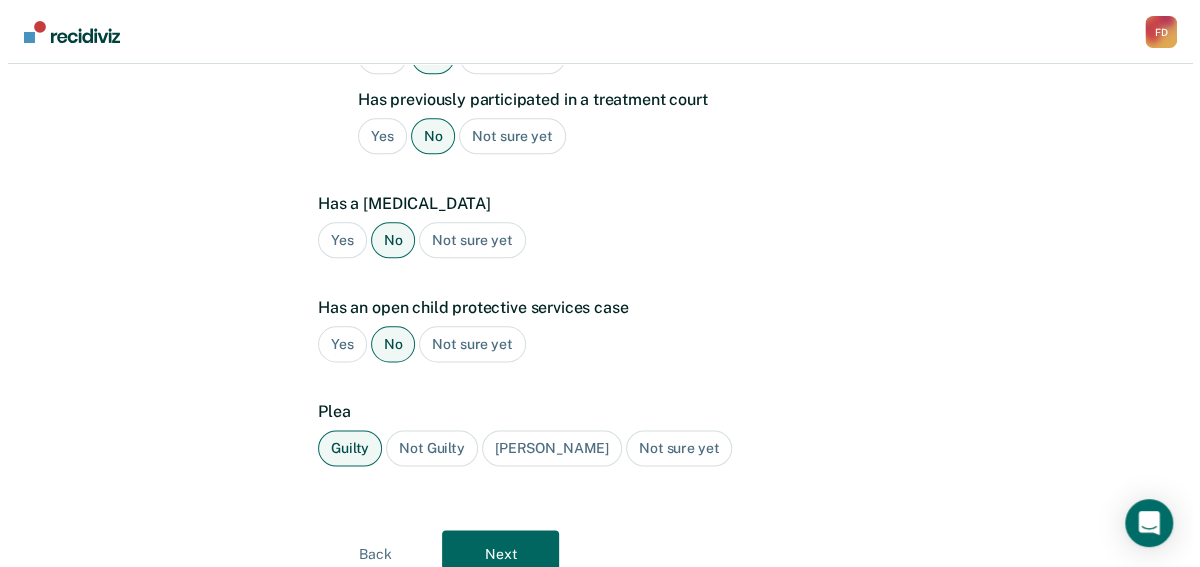 scroll, scrollTop: 0, scrollLeft: 0, axis: both 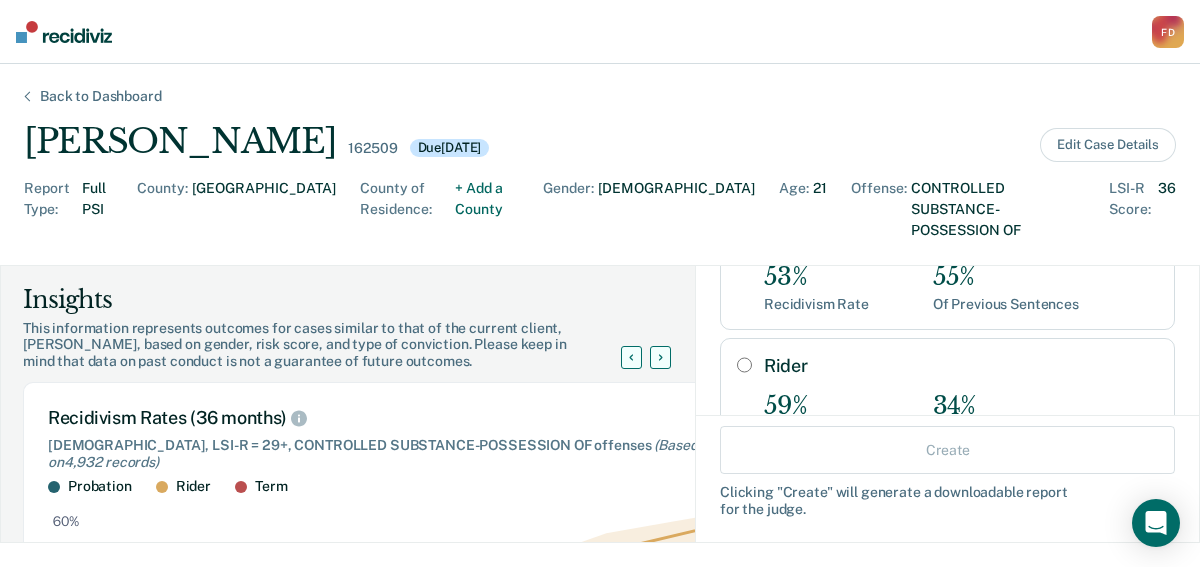 click on "Rider" at bounding box center (744, 365) 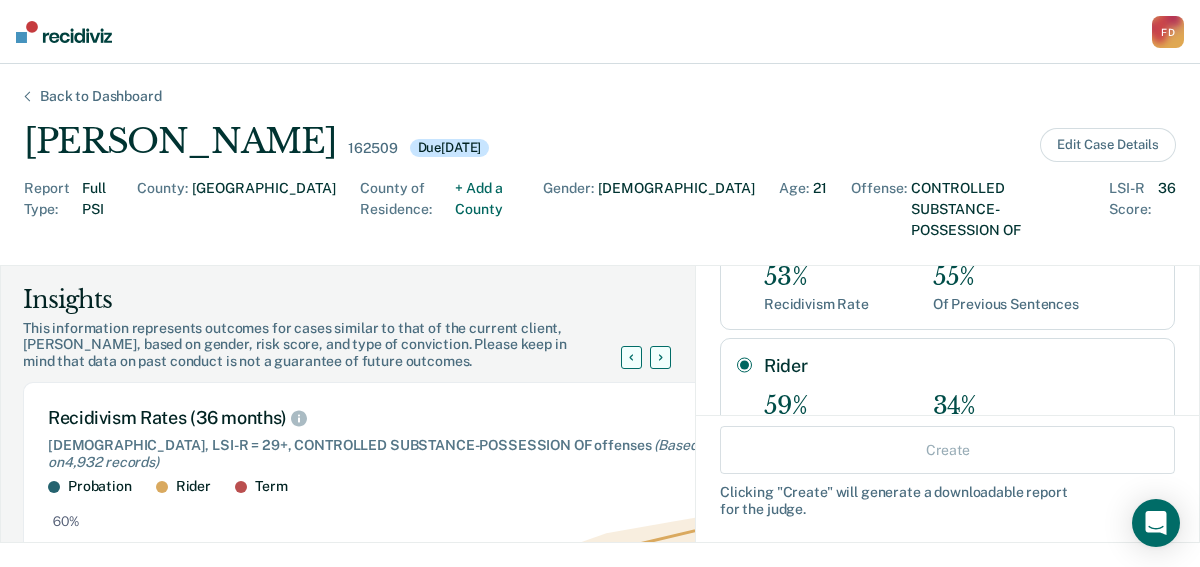 radio on "true" 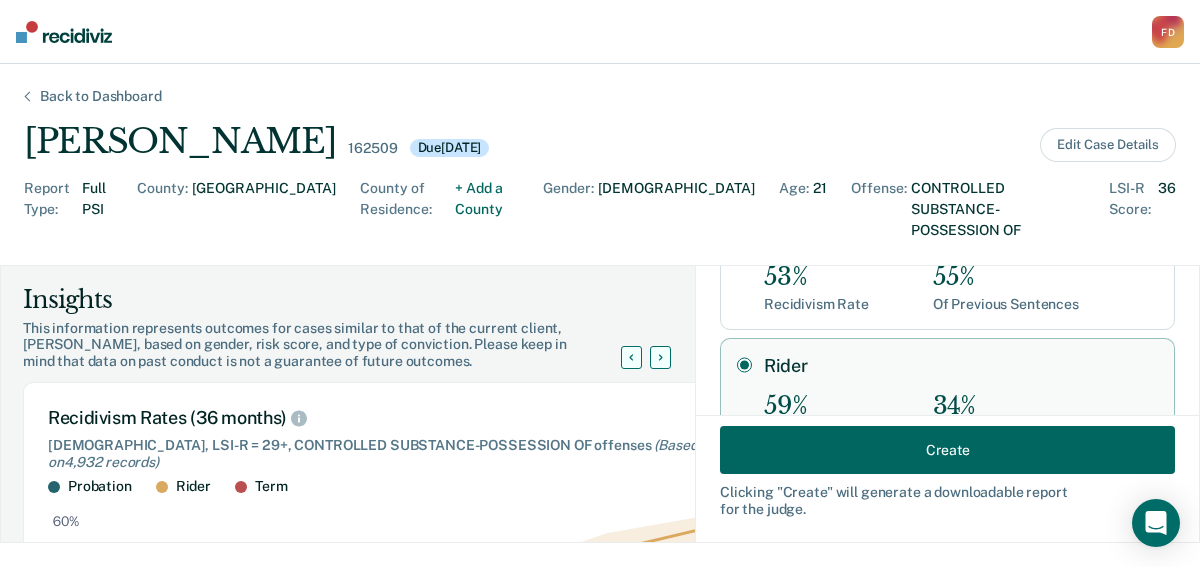 click on "Create" at bounding box center [947, 450] 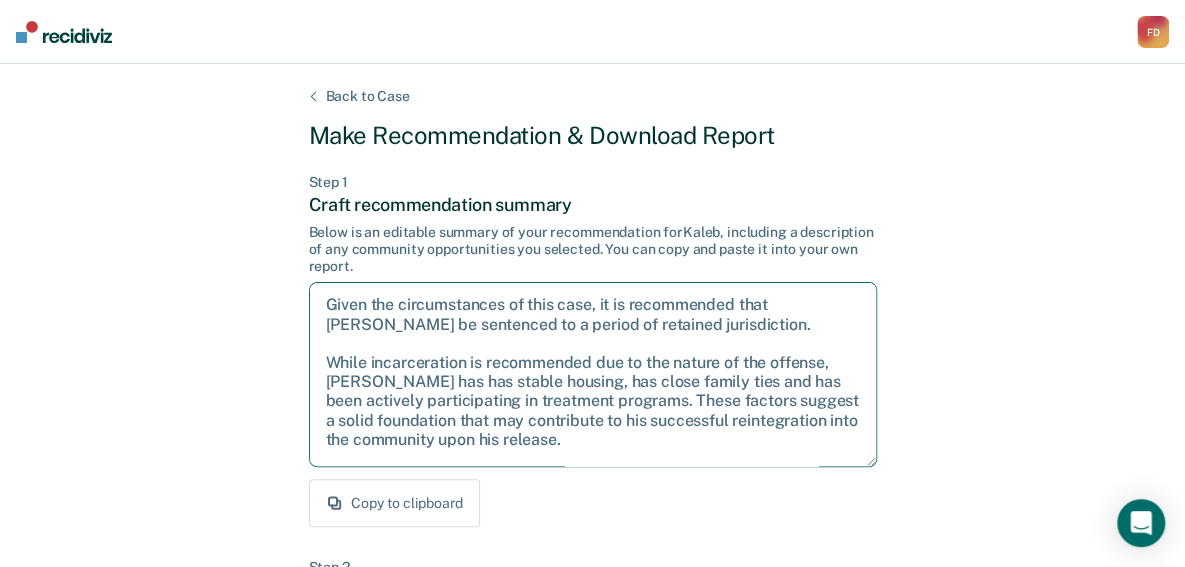 scroll, scrollTop: 108, scrollLeft: 0, axis: vertical 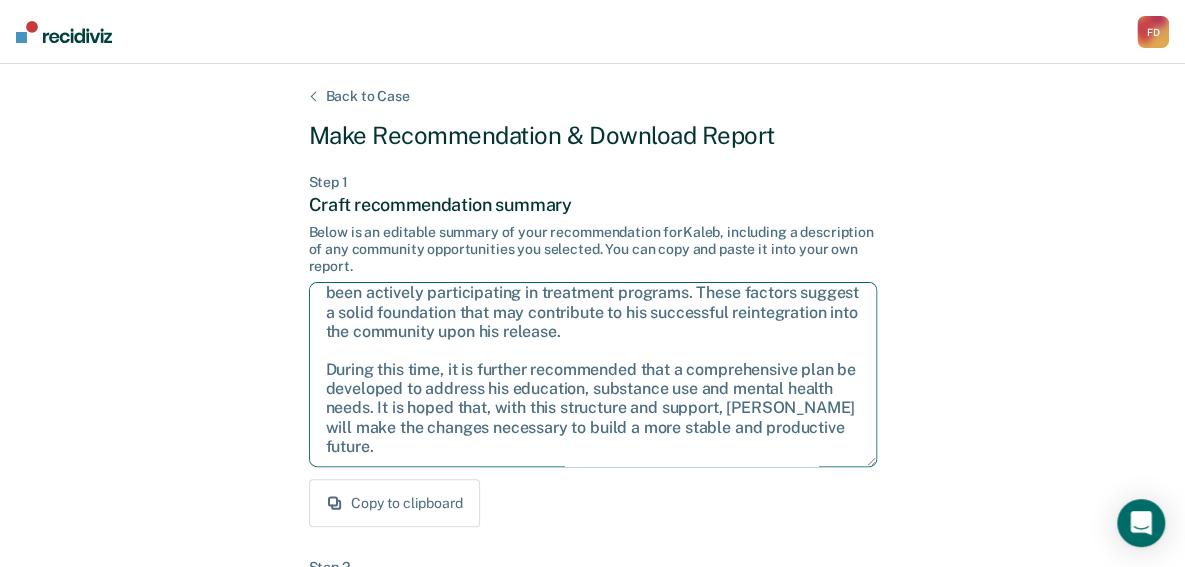 drag, startPoint x: 323, startPoint y: 307, endPoint x: 825, endPoint y: 506, distance: 540.00464 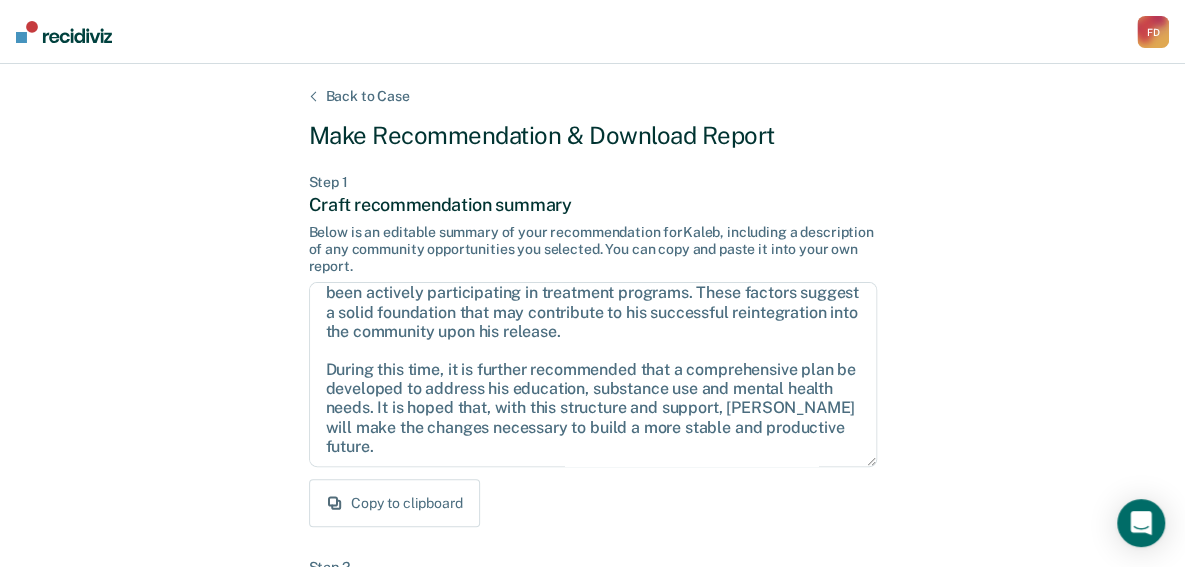 click on "Back to Case Make Recommendation & Download Report Step 1 Craft recommendation summary Below is an editable summary of your recommendation for  Kaleb , including a description of any community opportunities you selected. You can copy and paste it into your own report. Given the circumstances of this case, it is recommended that [PERSON_NAME] be sentenced to a period of retained jurisdiction.
While incarceration is recommended due to the nature of the offense, [PERSON_NAME] has has stable housing, has close family ties and has been actively participating in treatment programs. These factors suggest a solid foundation that may contribute to his successful reintegration into the community upon his release.
During this time, it is further recommended that a comprehensive plan be developed to address his education, substance use and mental health needs. It is hoped that, with this structure and support, [PERSON_NAME] will make the changes necessary to build a more stable and productive future.  Copy to clipboard Step 2 Name" at bounding box center (593, 602) 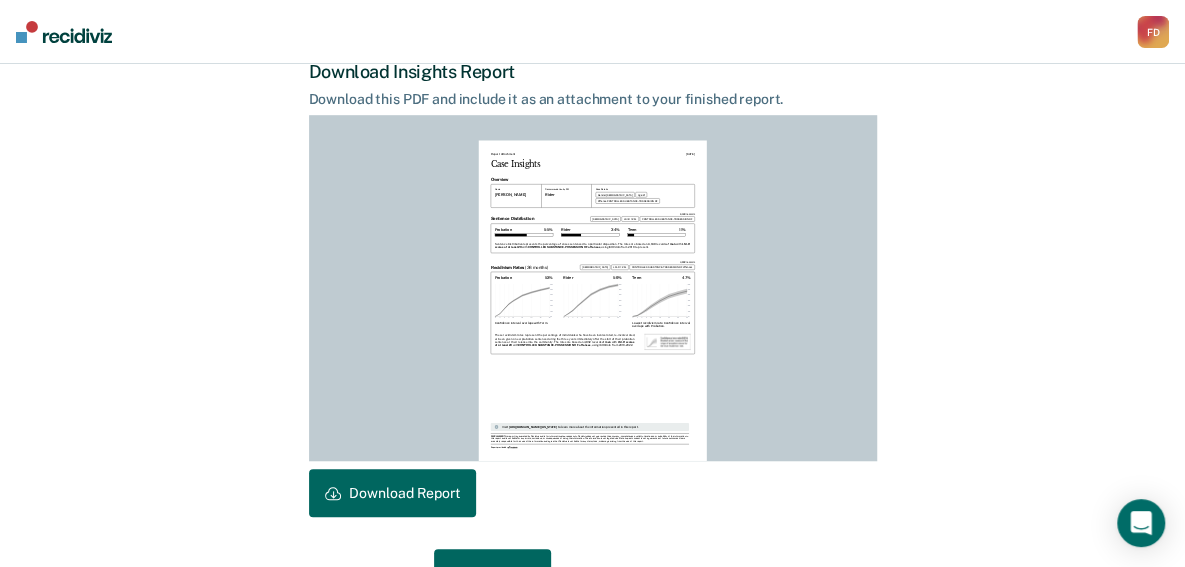 scroll, scrollTop: 572, scrollLeft: 0, axis: vertical 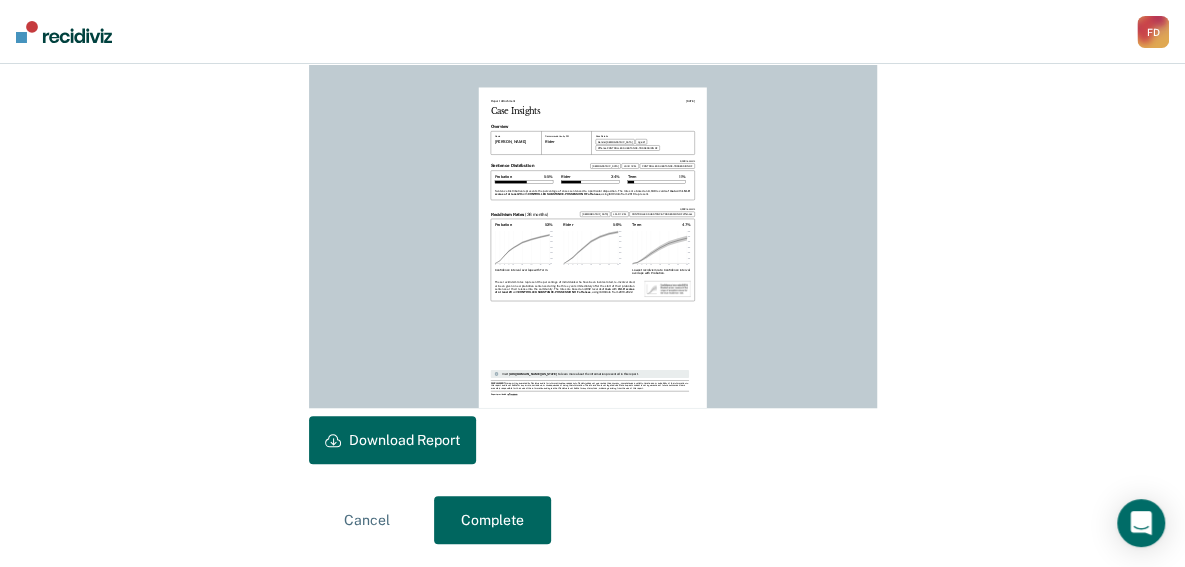 click on "Download Report" at bounding box center (392, 440) 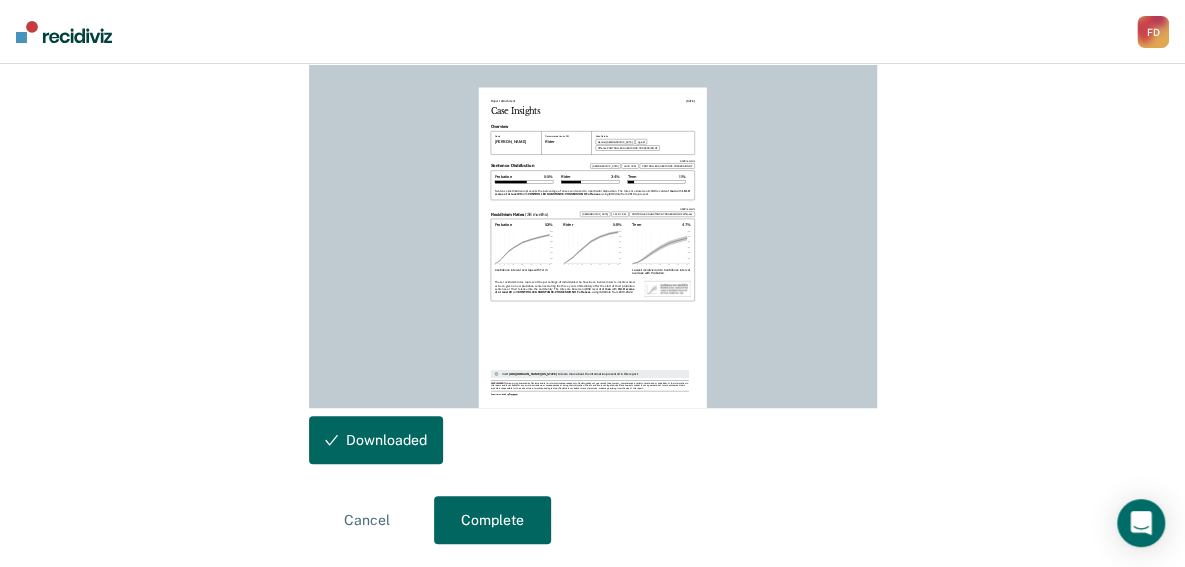 scroll, scrollTop: 0, scrollLeft: 0, axis: both 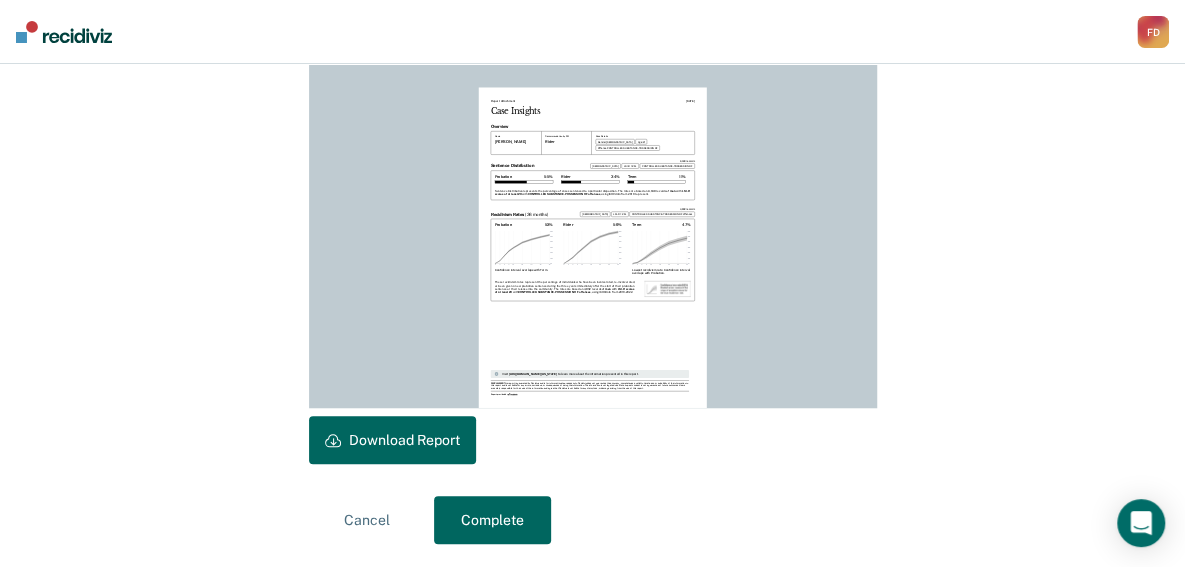 click on "Complete" at bounding box center [492, 520] 